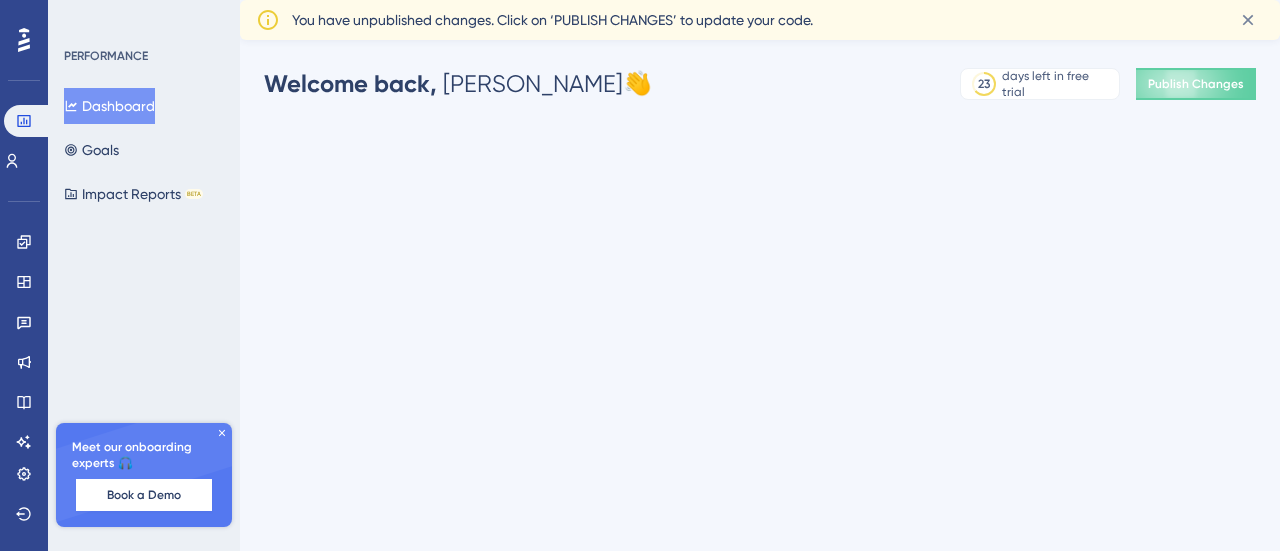 scroll, scrollTop: 0, scrollLeft: 0, axis: both 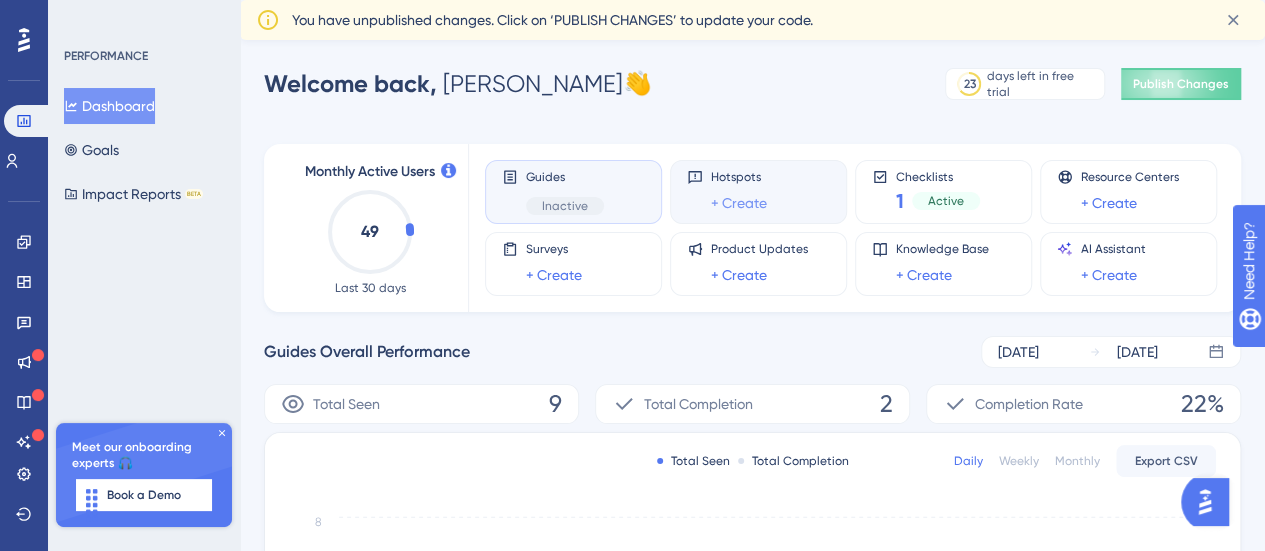click on "+ Create" at bounding box center (739, 203) 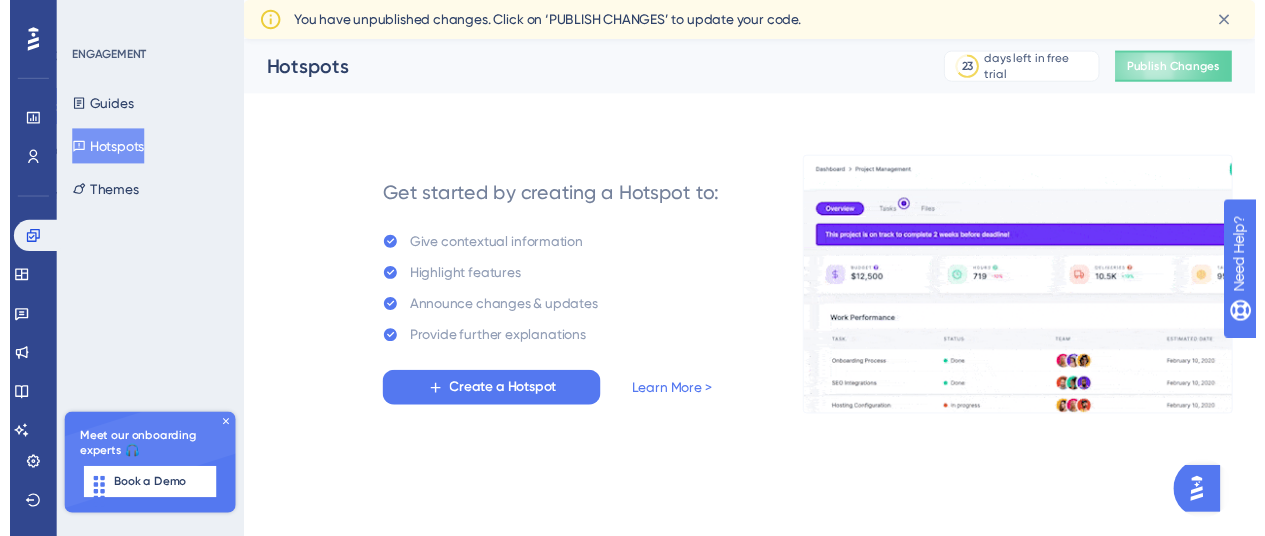 scroll, scrollTop: 0, scrollLeft: 0, axis: both 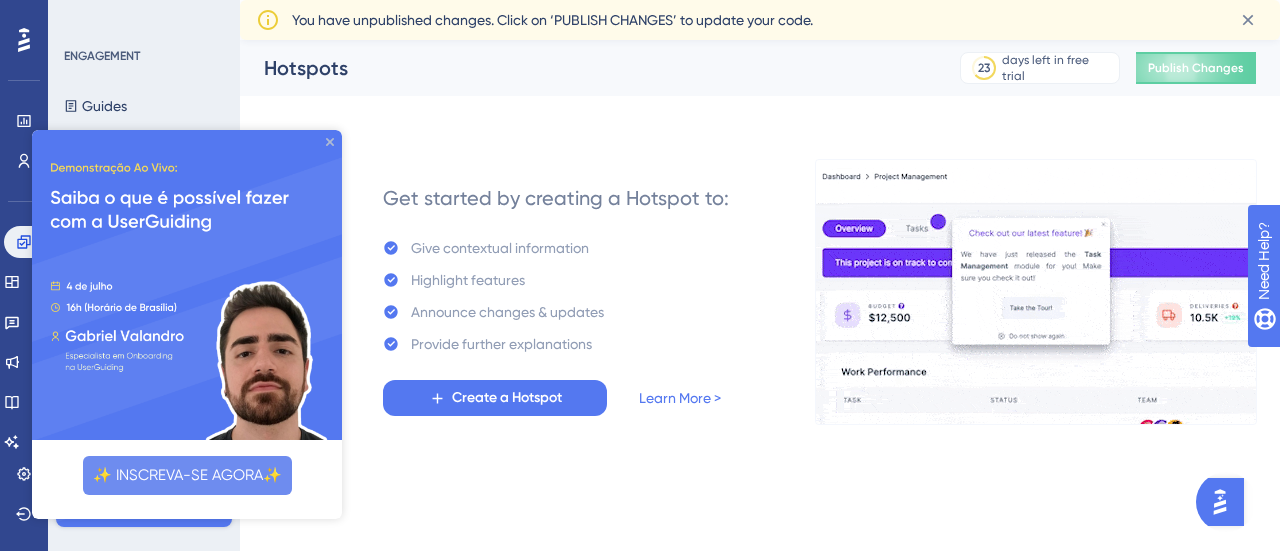 click 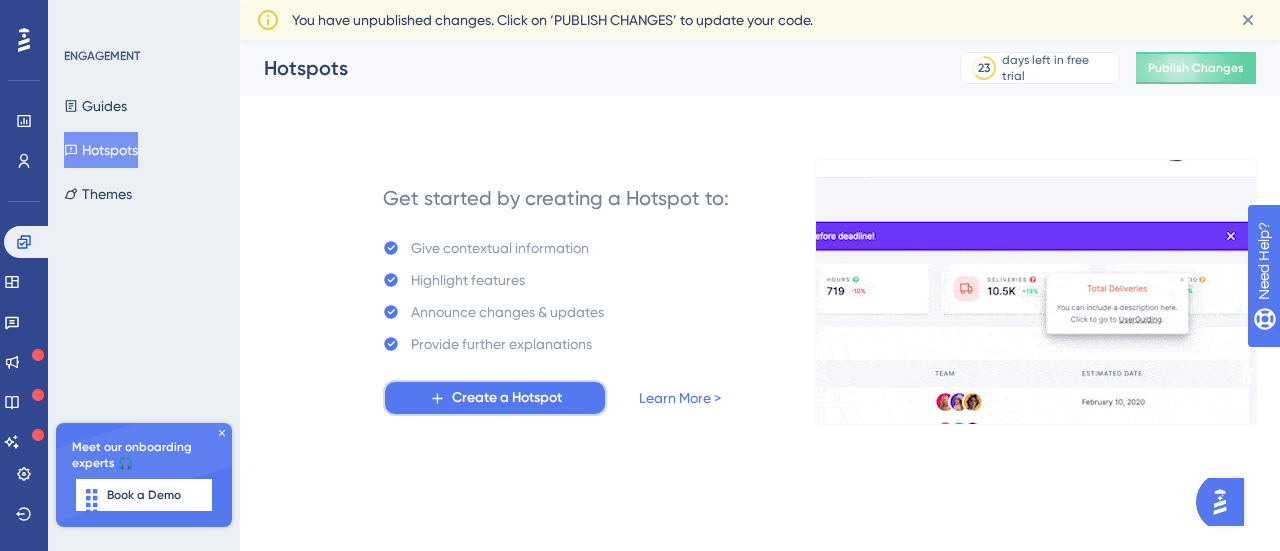 click on "Create a Hotspot" at bounding box center (507, 398) 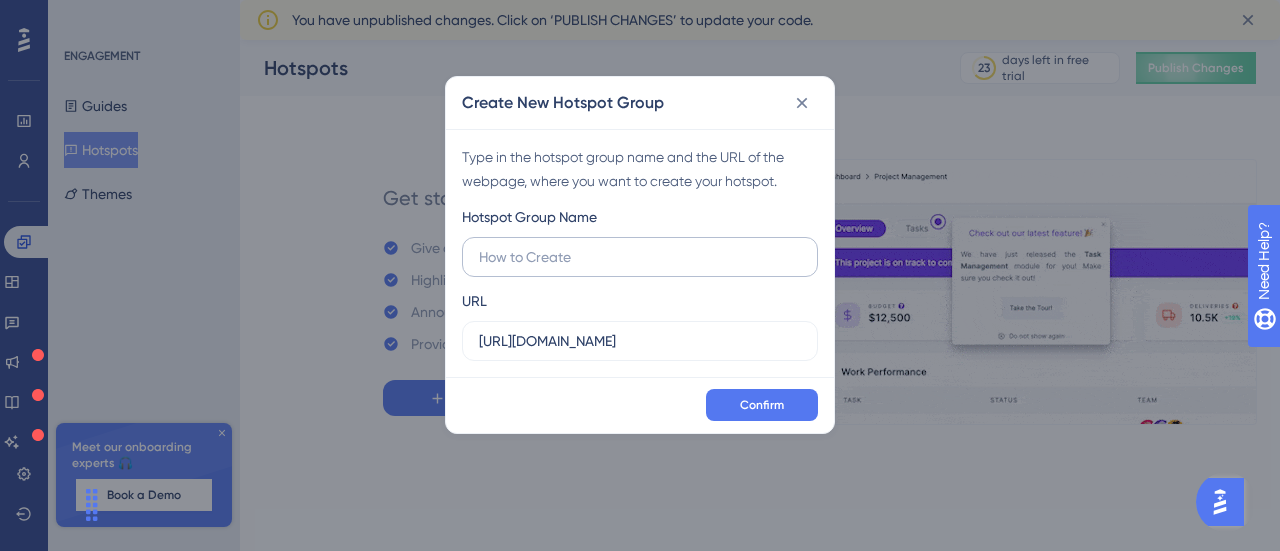 click at bounding box center [640, 257] 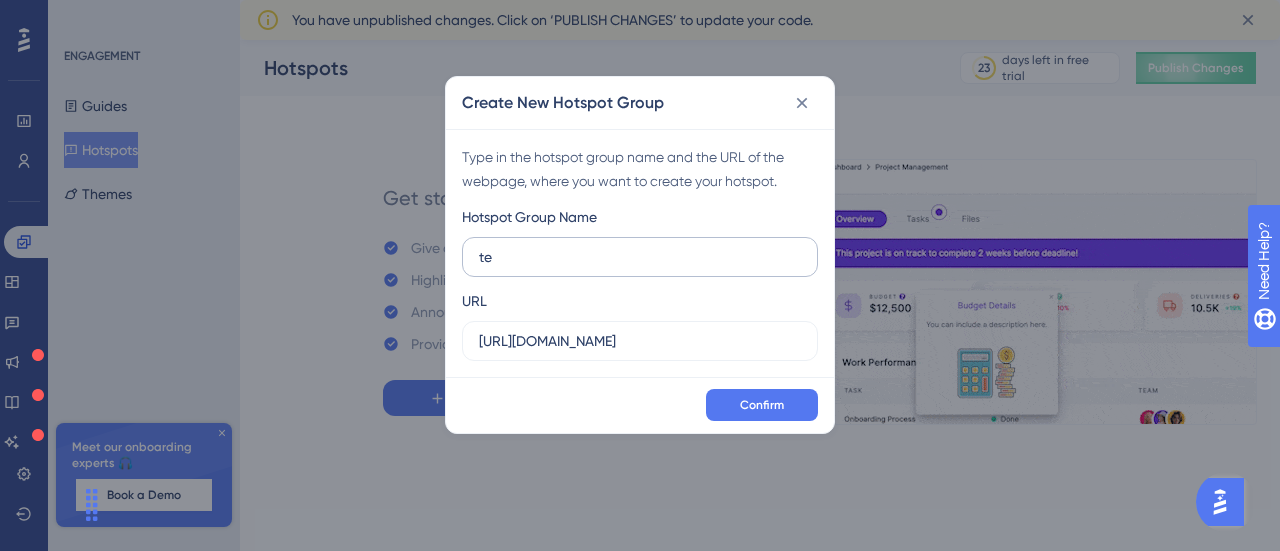 type on "t" 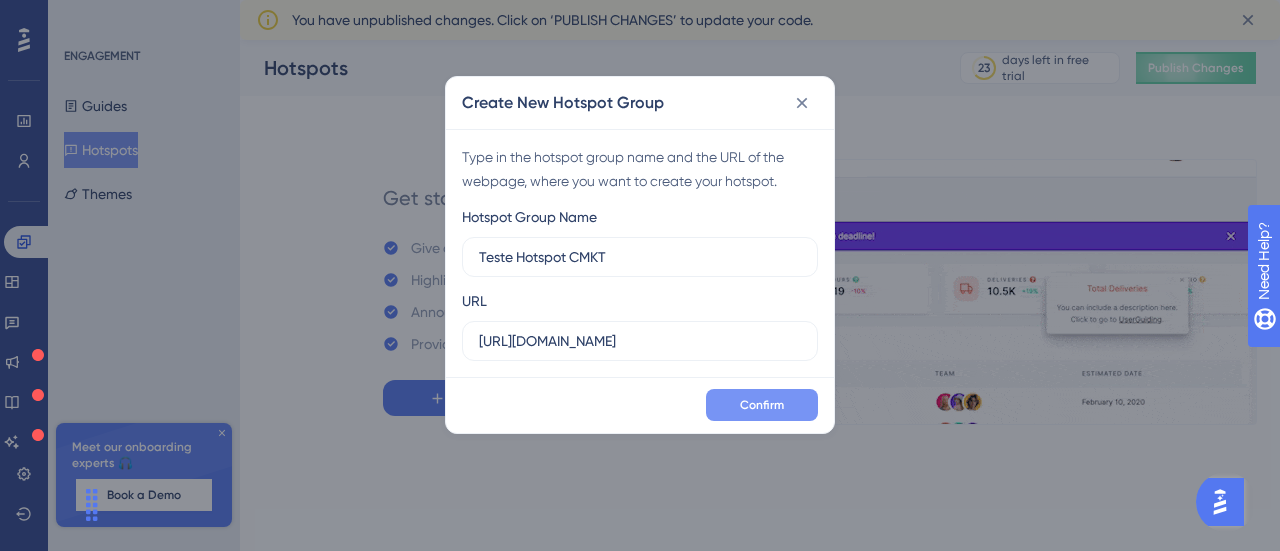 type on "Teste Hotspot CMKT" 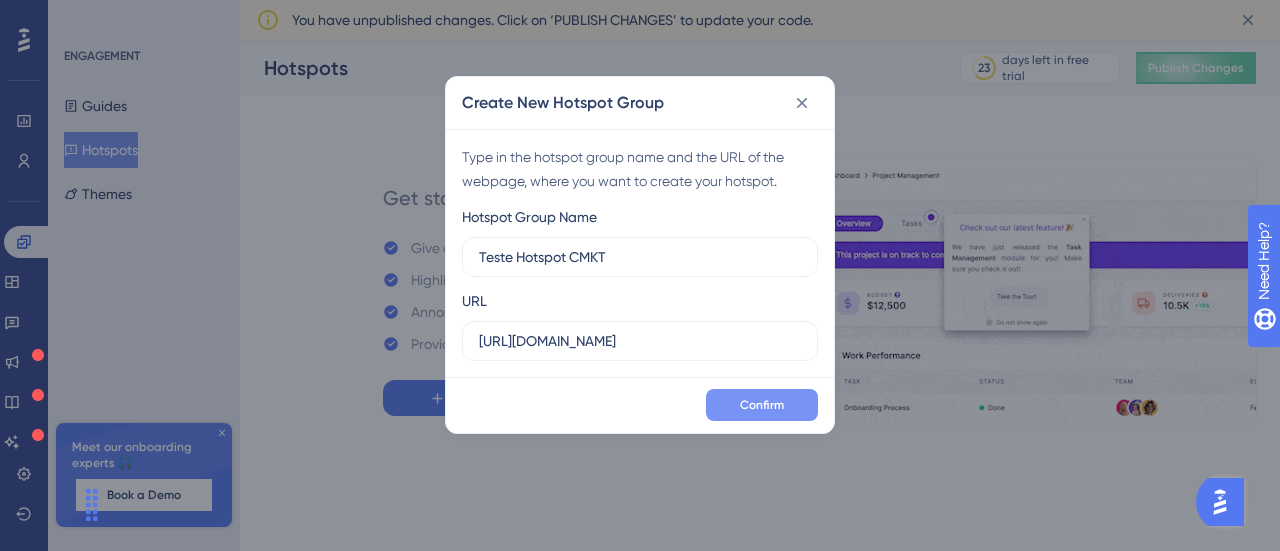 click on "Confirm" at bounding box center (762, 405) 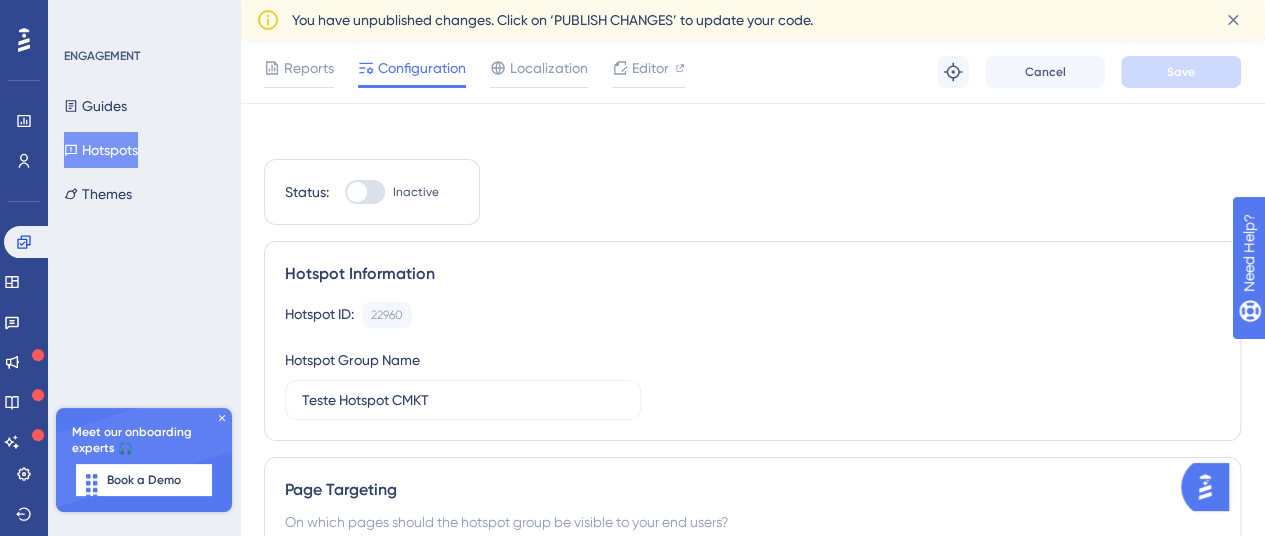 scroll, scrollTop: 0, scrollLeft: 0, axis: both 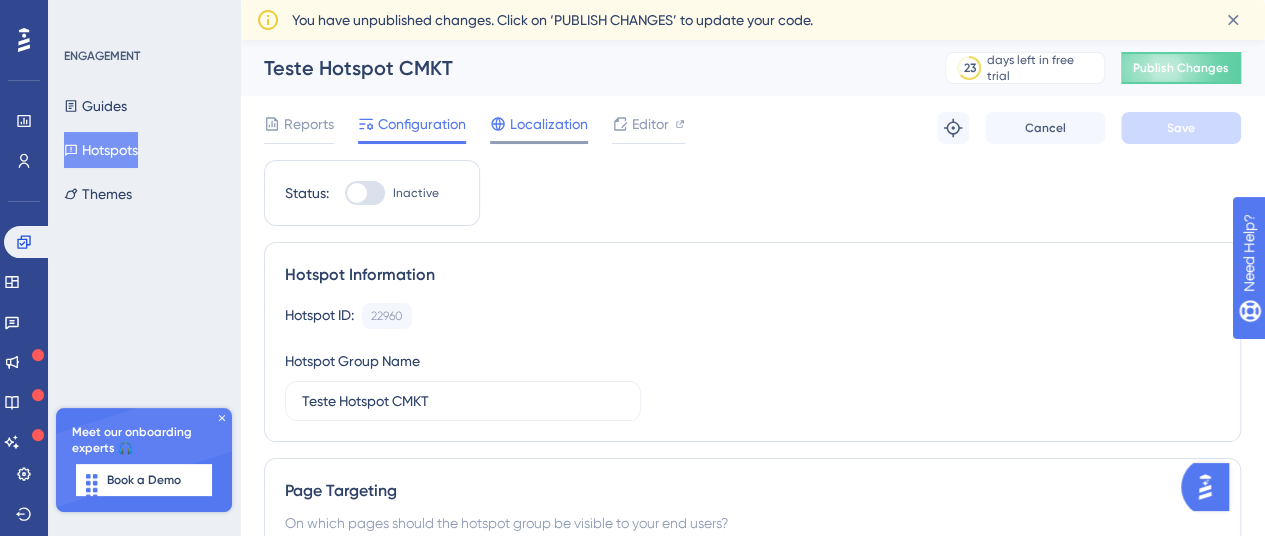 click on "Localization" at bounding box center [549, 124] 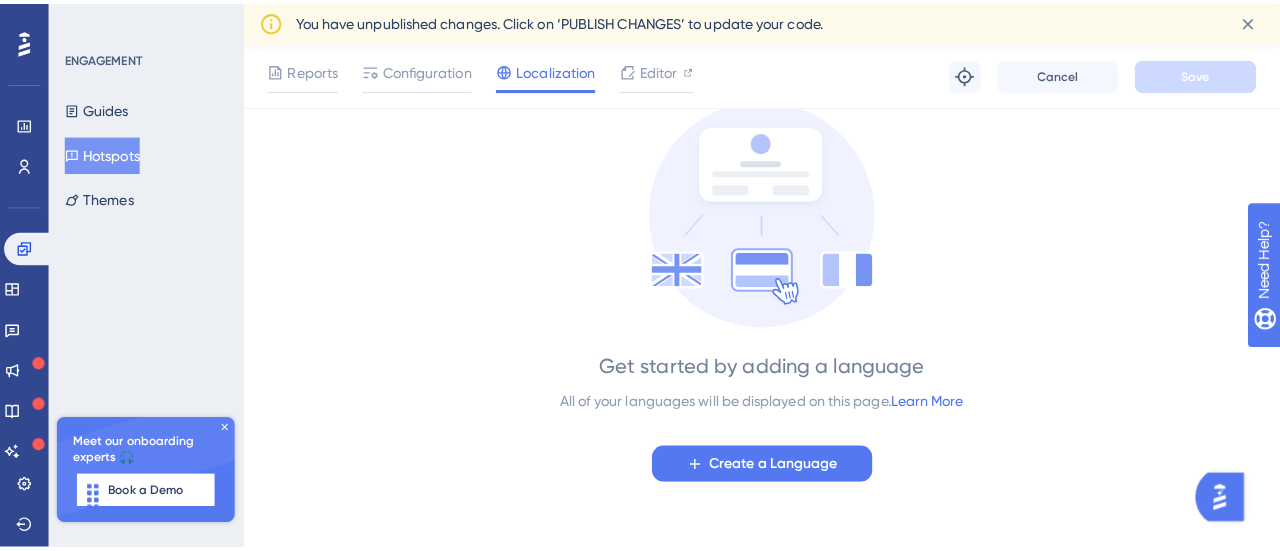 scroll, scrollTop: 0, scrollLeft: 0, axis: both 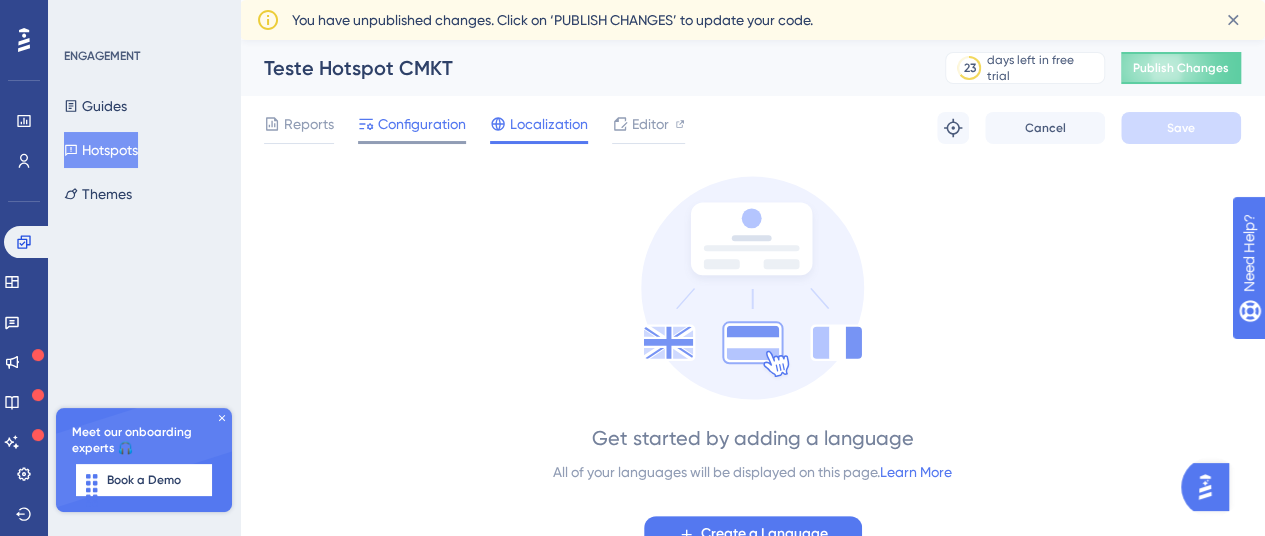 click on "Configuration" at bounding box center (422, 124) 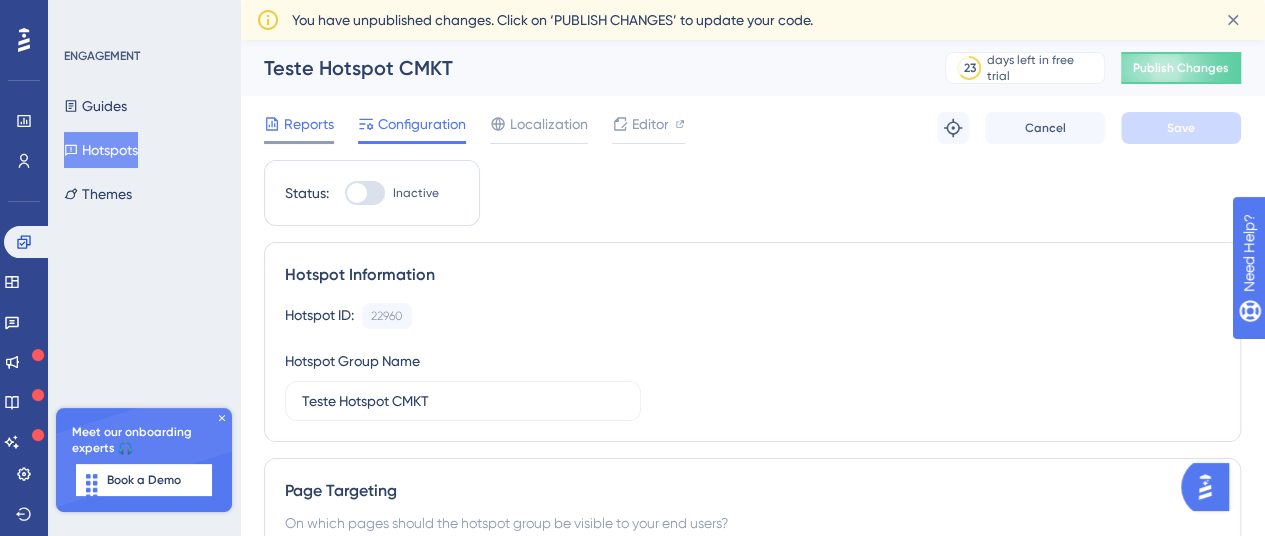 click on "Reports" at bounding box center [299, 124] 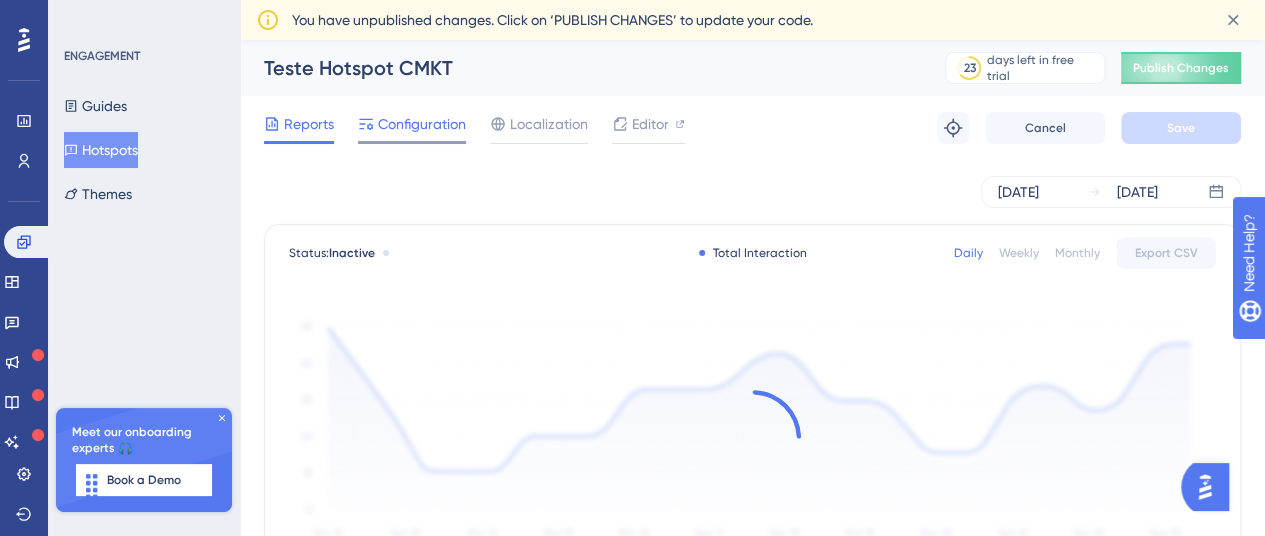 click on "Configuration" at bounding box center (422, 124) 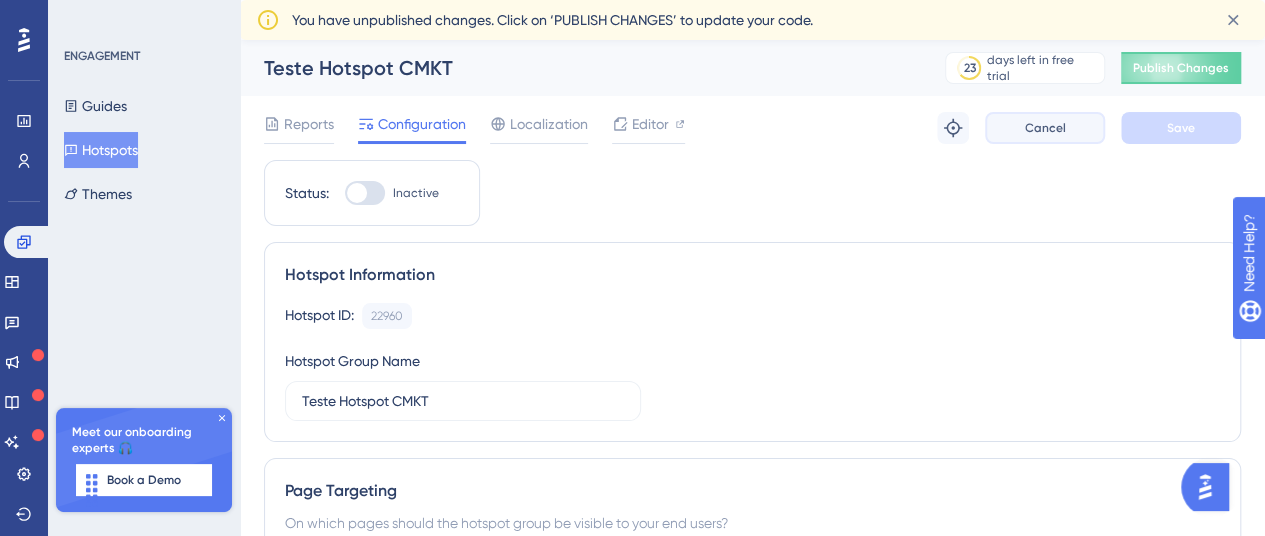click on "Cancel" at bounding box center [1045, 128] 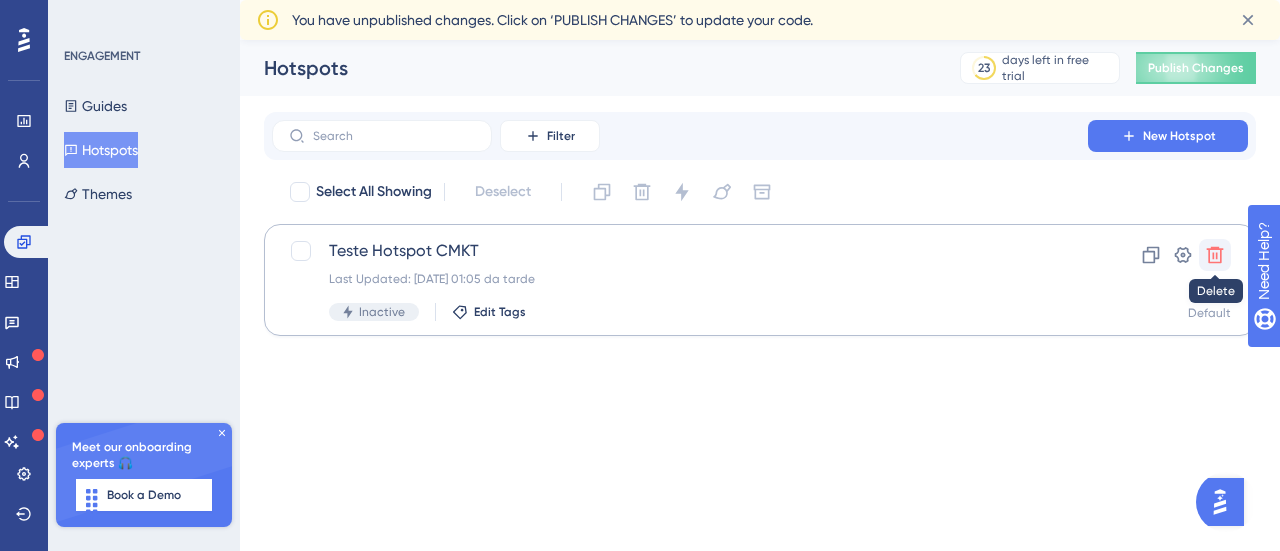 click 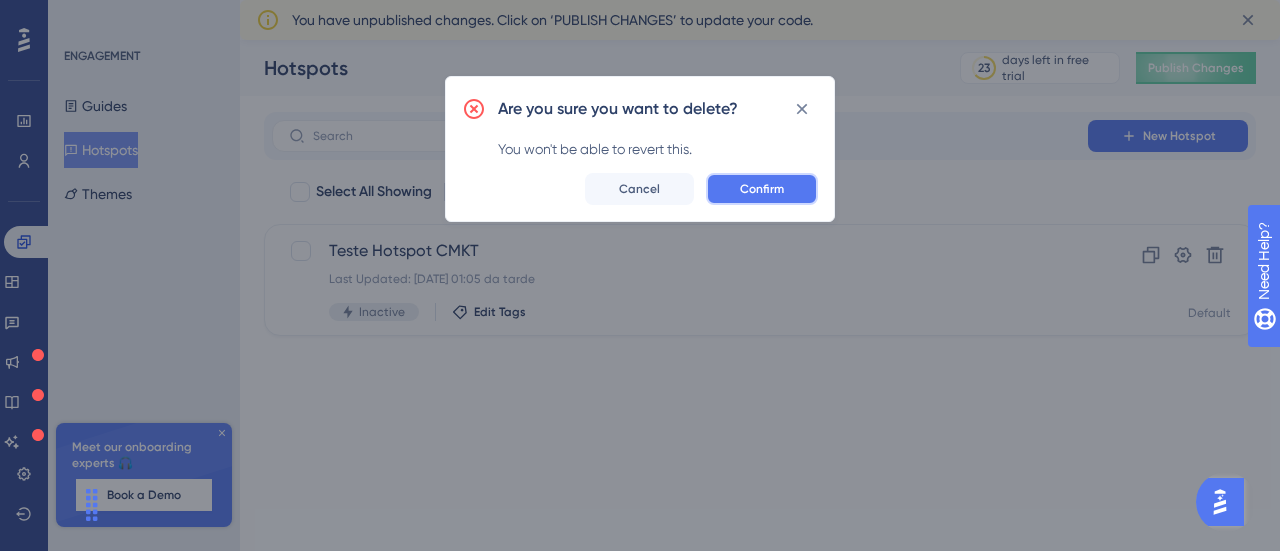 click on "Confirm" at bounding box center (762, 189) 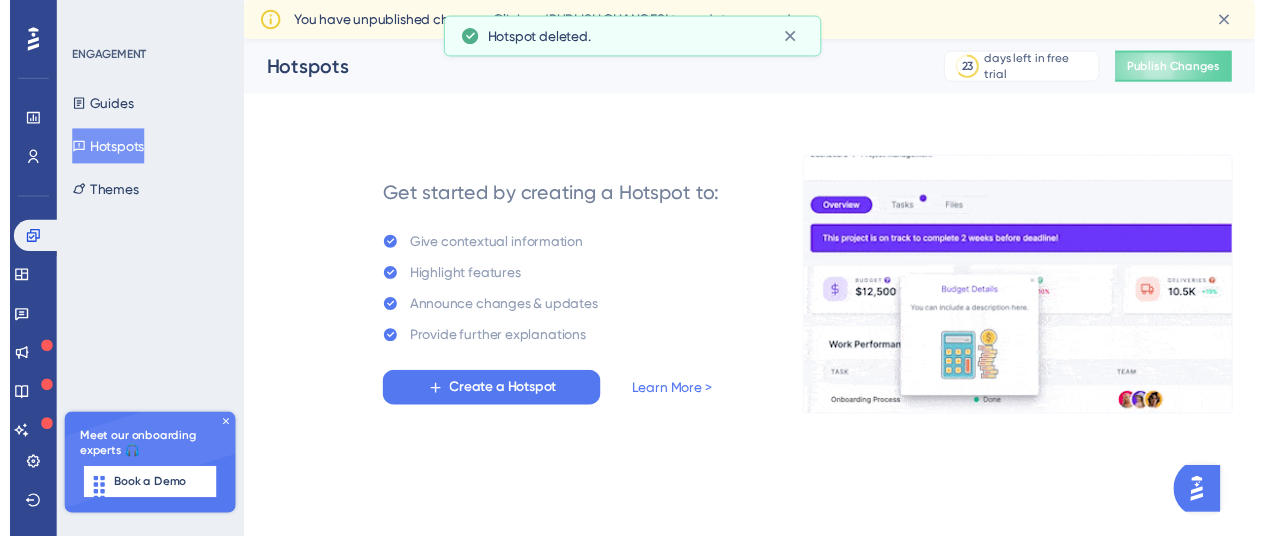 scroll, scrollTop: 0, scrollLeft: 0, axis: both 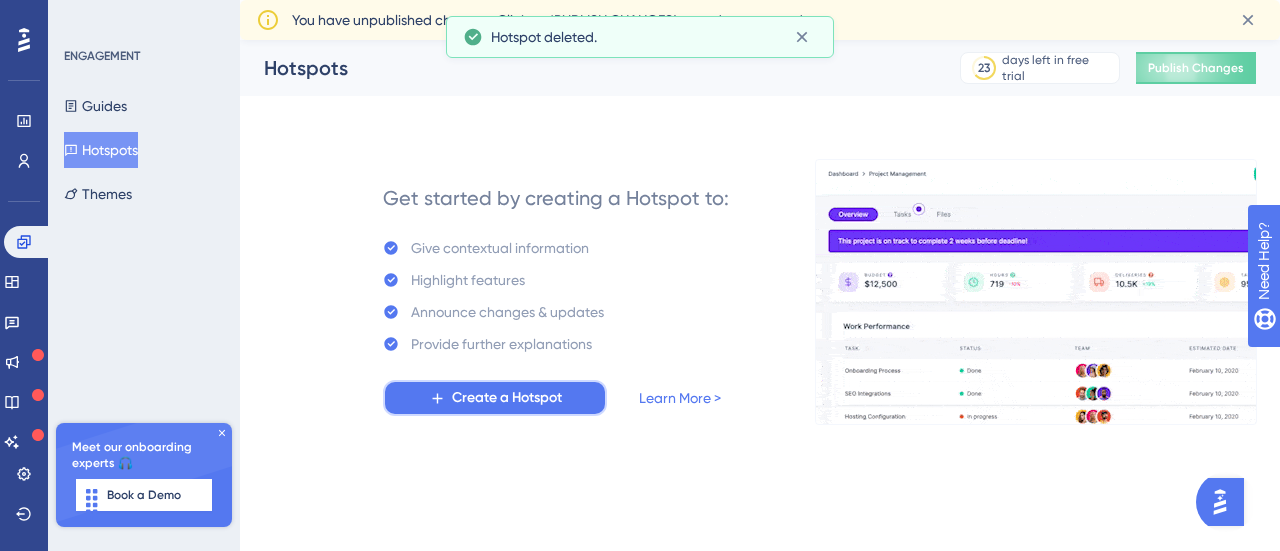 click on "Create a Hotspot" at bounding box center (495, 398) 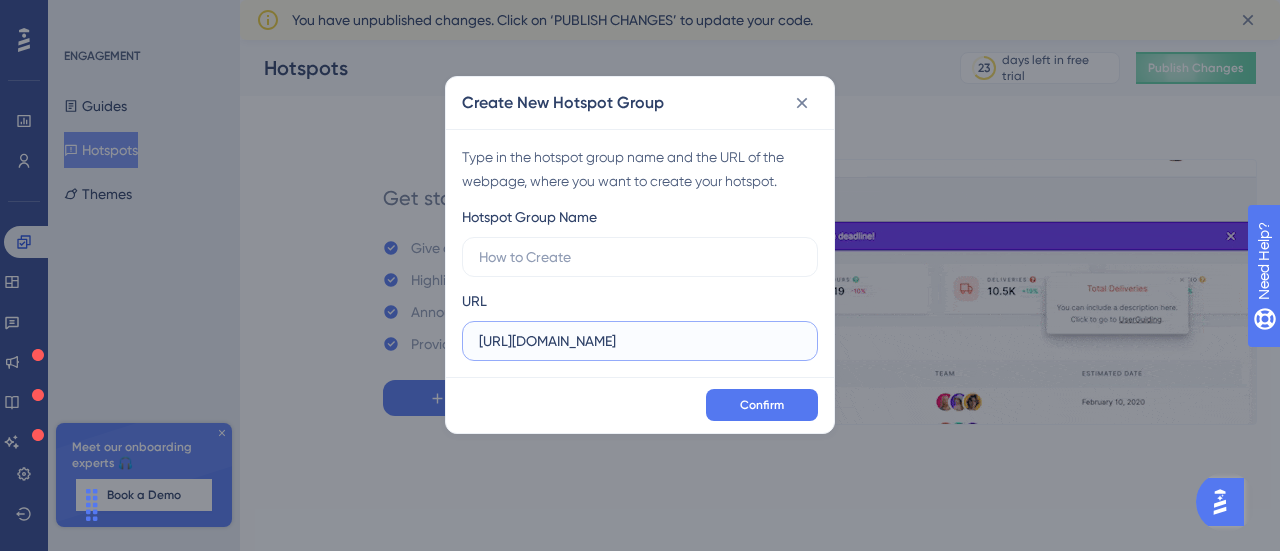 click on "https://demo-is.gupy.io" at bounding box center (640, 341) 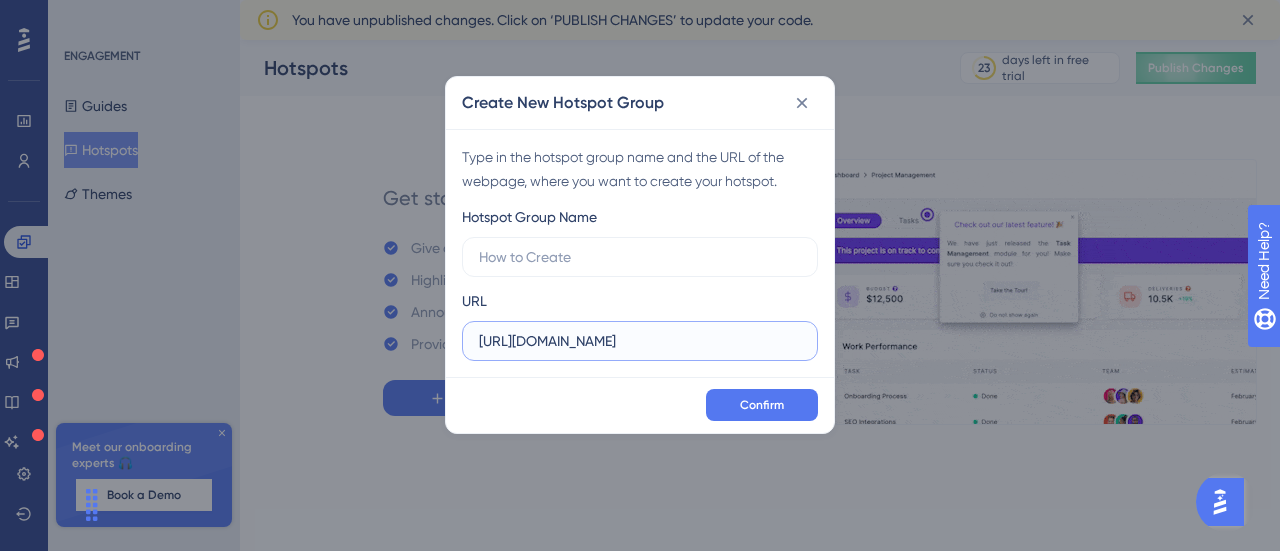click on "https://demo-is.gupy.io" at bounding box center (640, 341) 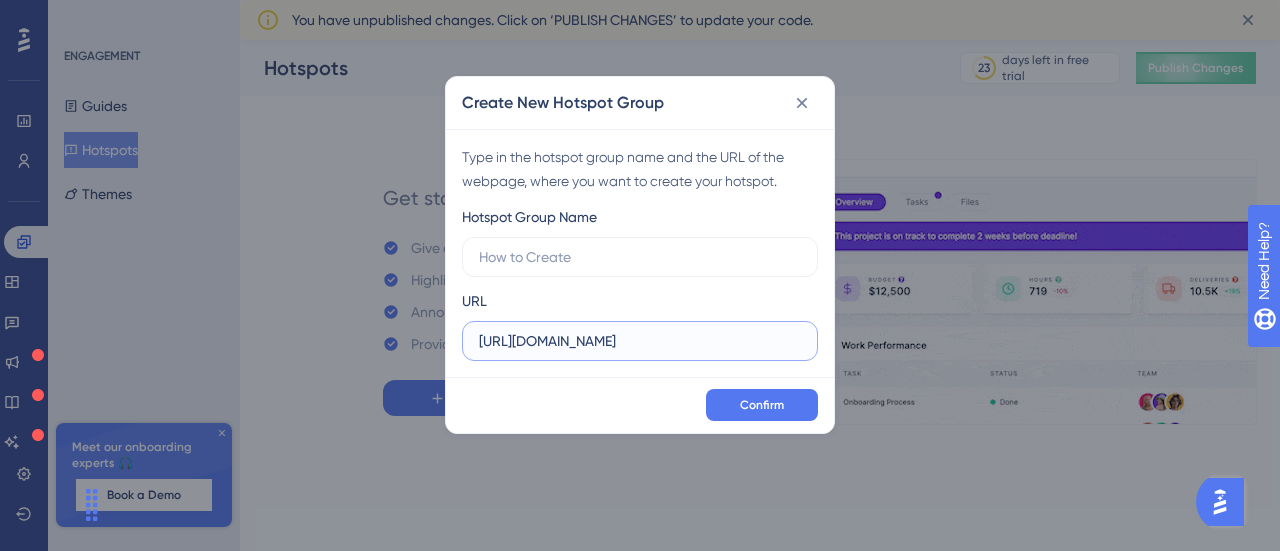 click on "https://demo-is.gupy.io" at bounding box center [640, 341] 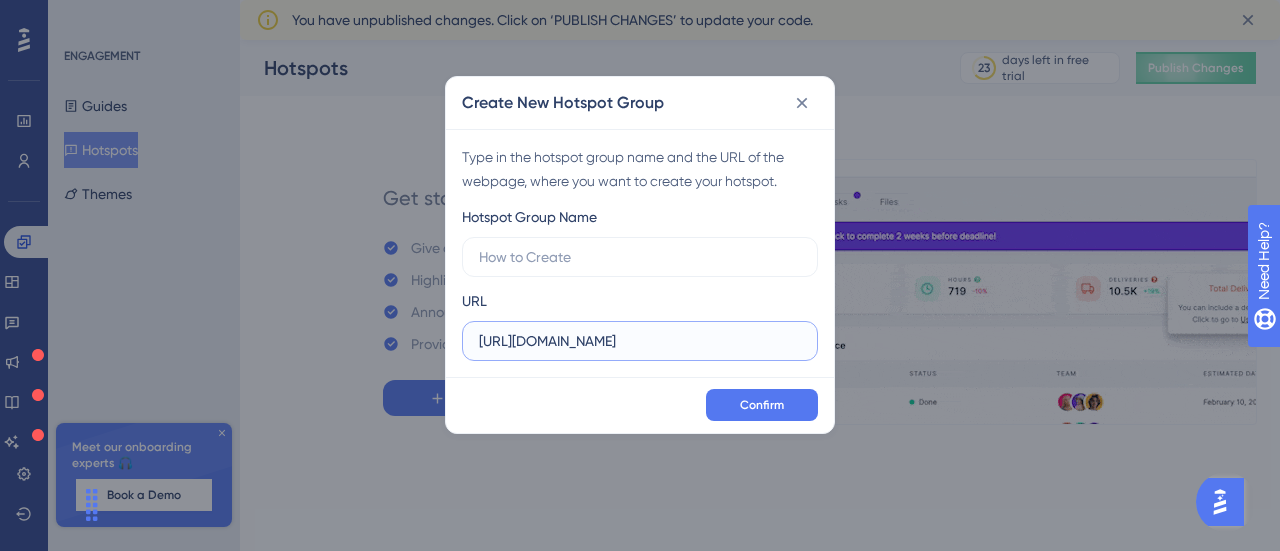 paste on "/companies/" 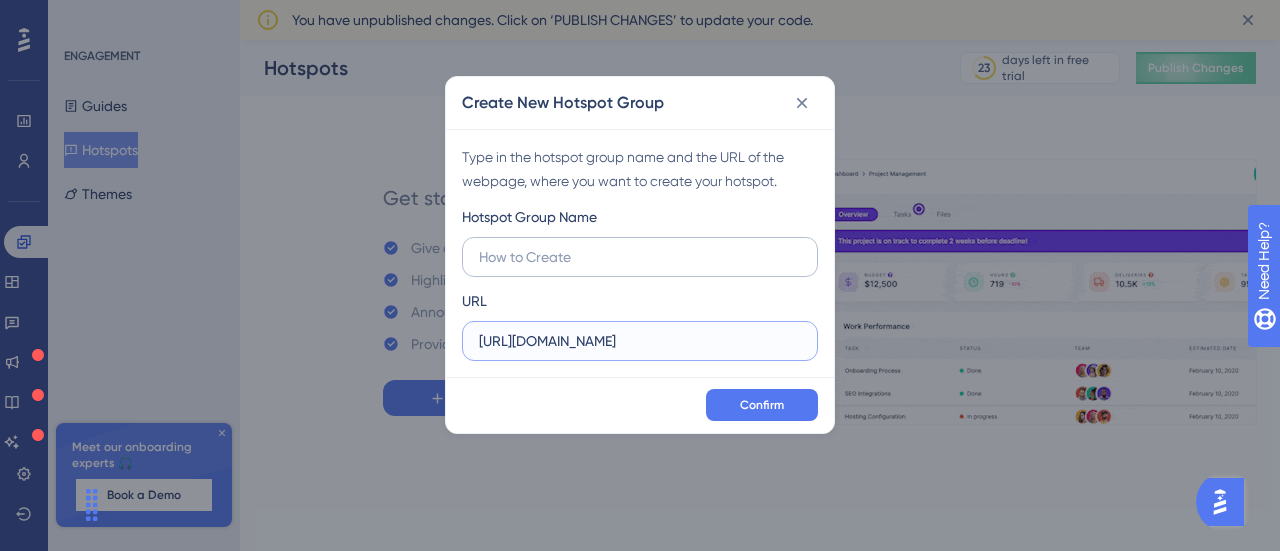type on "https://demo-is.gupy.io/companies/" 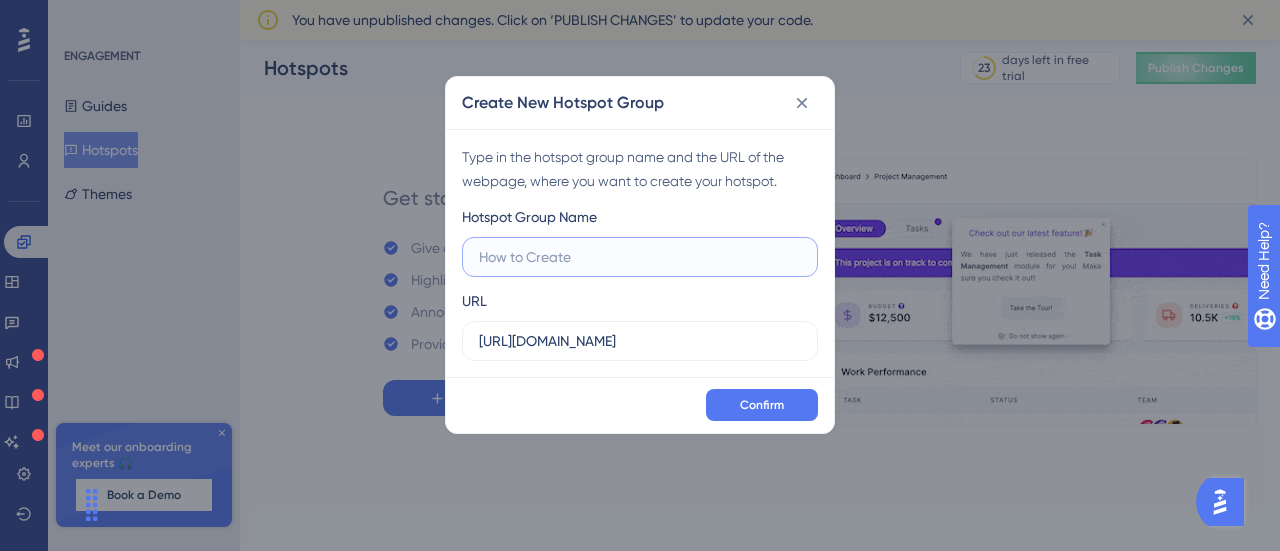 click at bounding box center [640, 257] 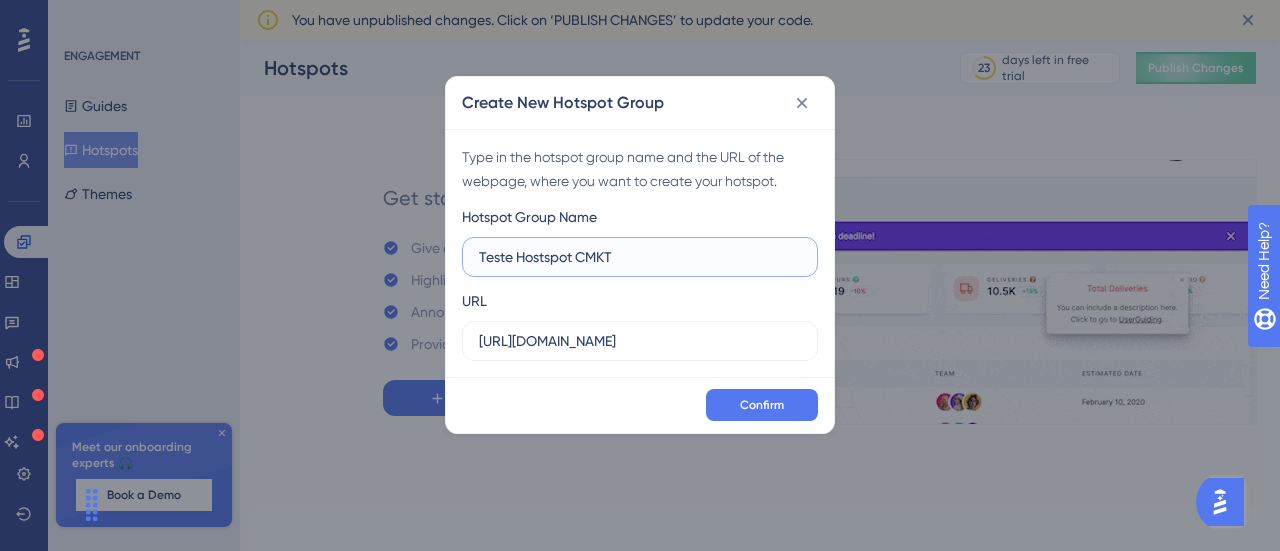 click on "Teste Hostspot CMKT" at bounding box center (640, 257) 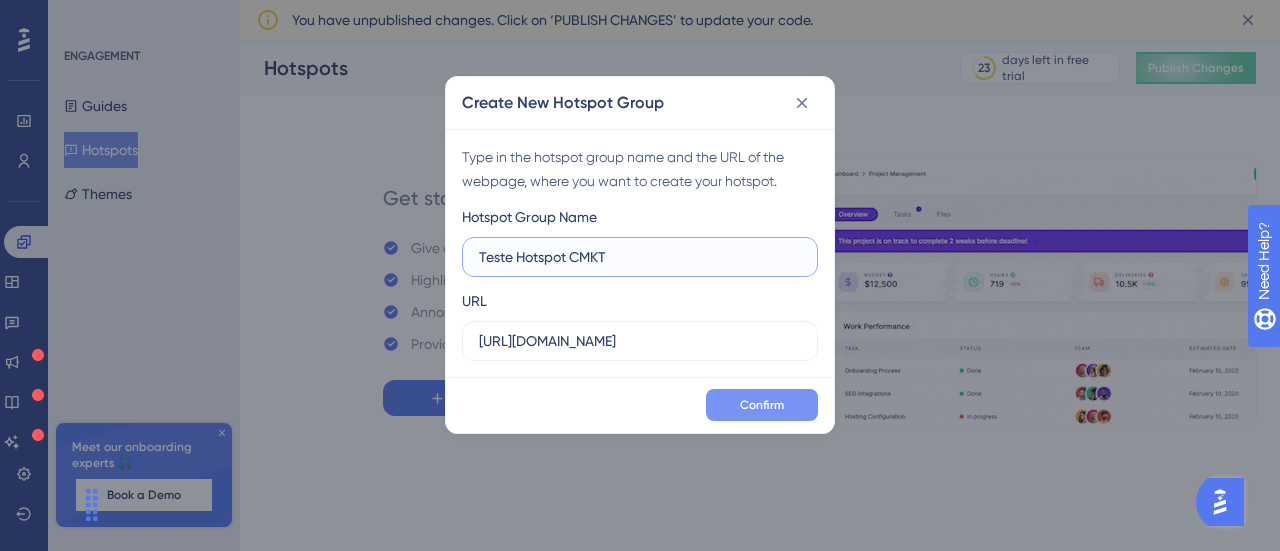 type on "Teste Hotspot CMKT" 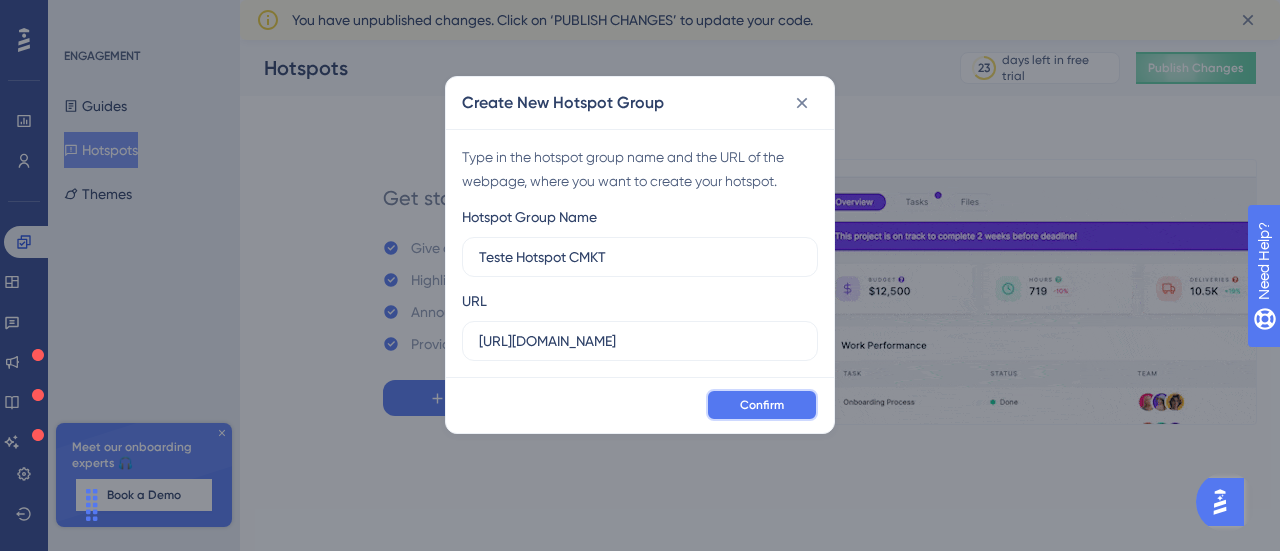 click on "Confirm" at bounding box center (762, 405) 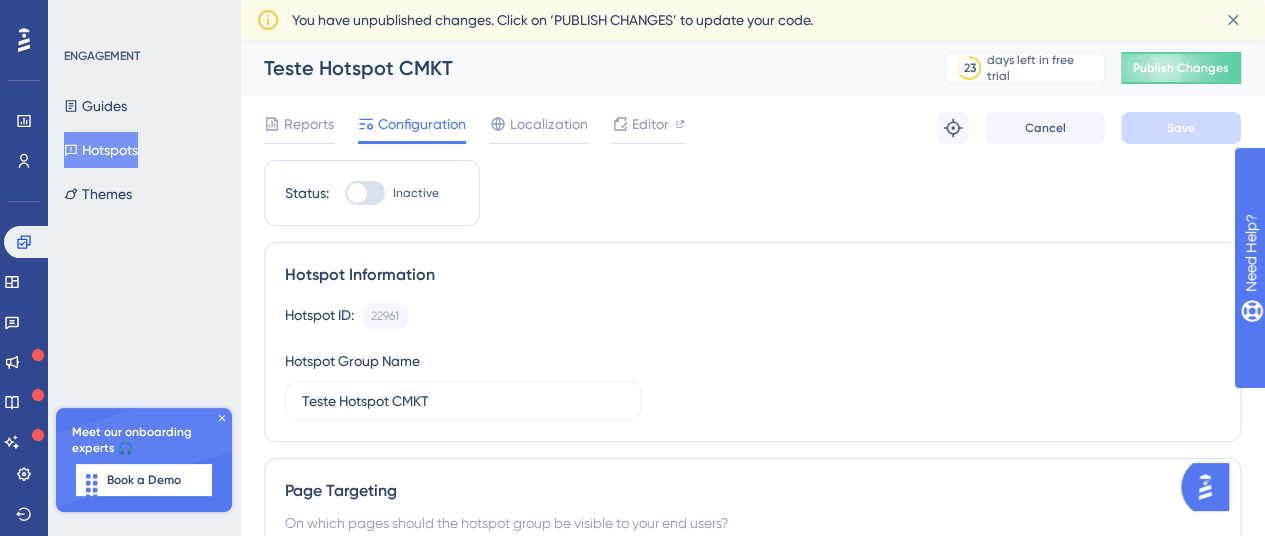scroll, scrollTop: 0, scrollLeft: 0, axis: both 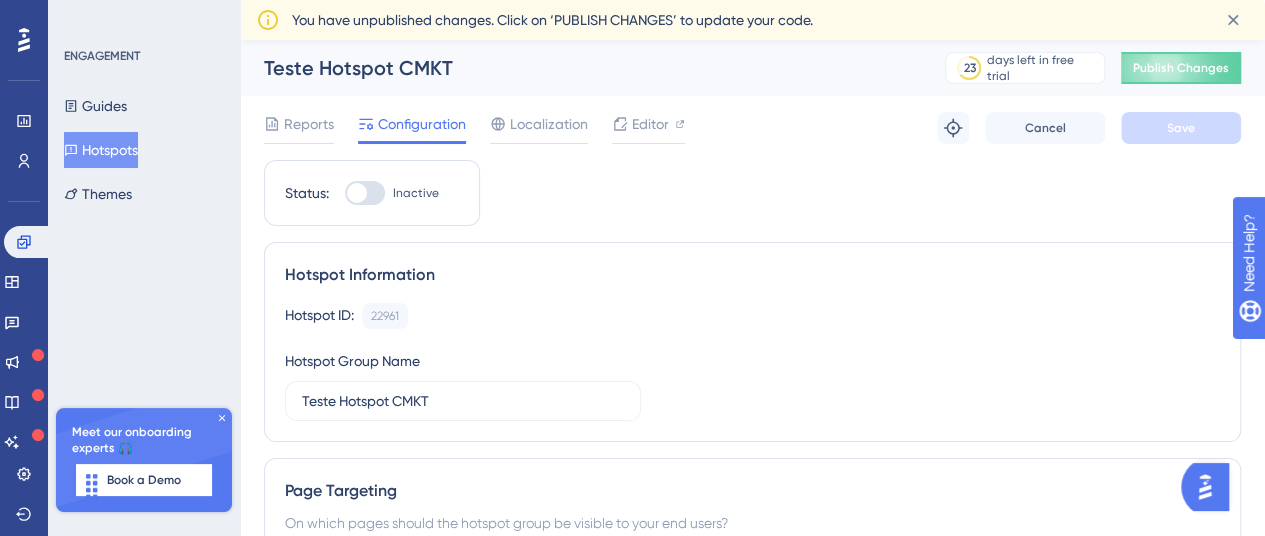 click at bounding box center (365, 193) 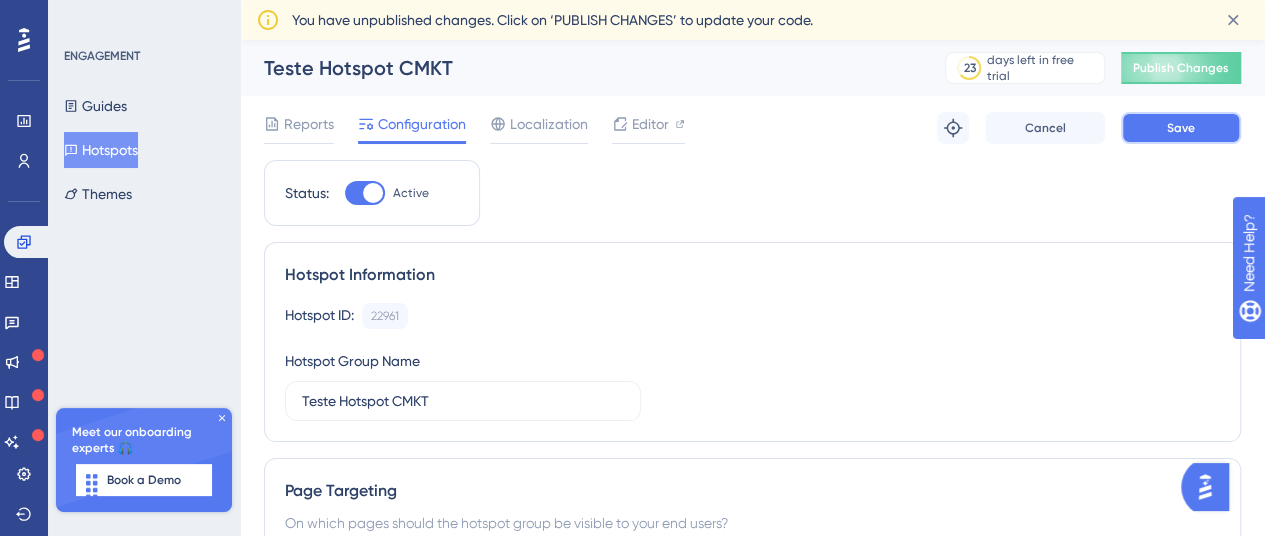 click on "Save" at bounding box center (1181, 128) 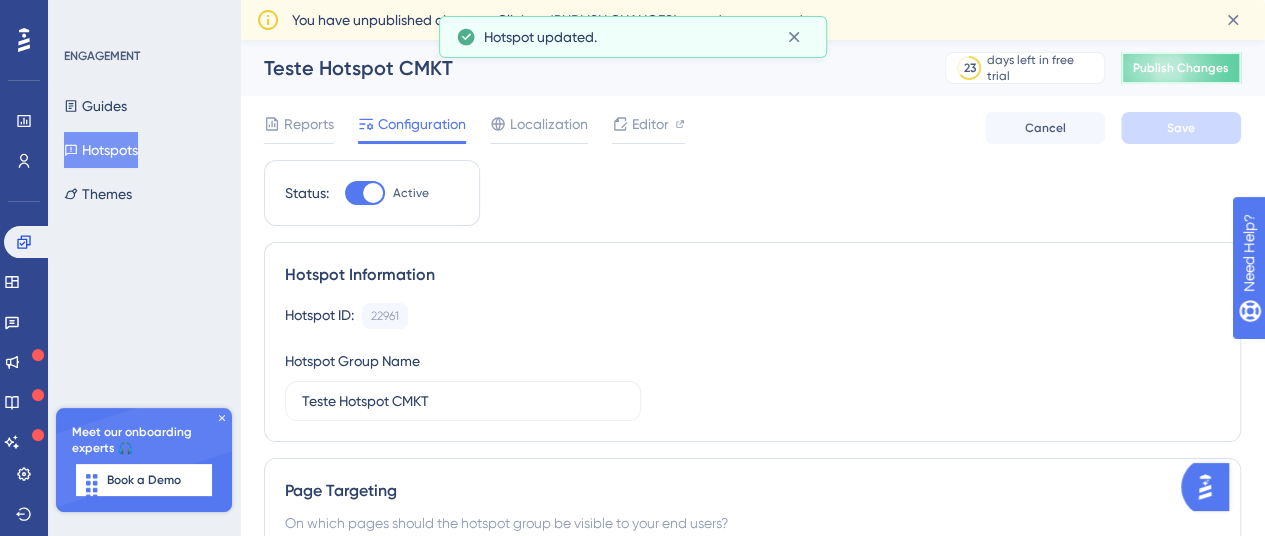 click on "Publish Changes" at bounding box center [1181, 68] 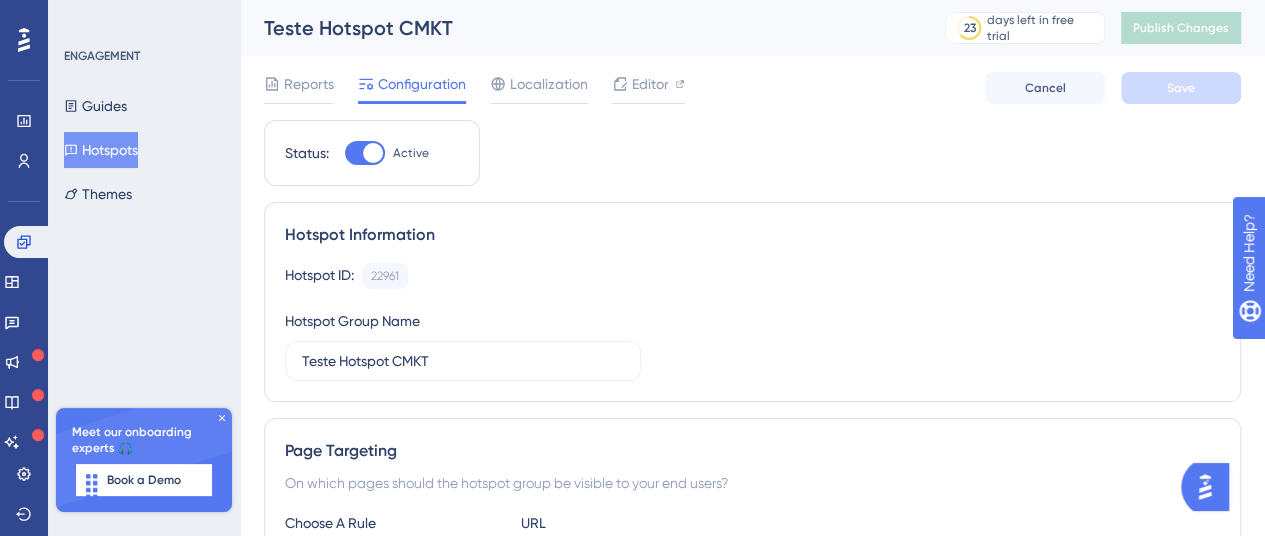 click 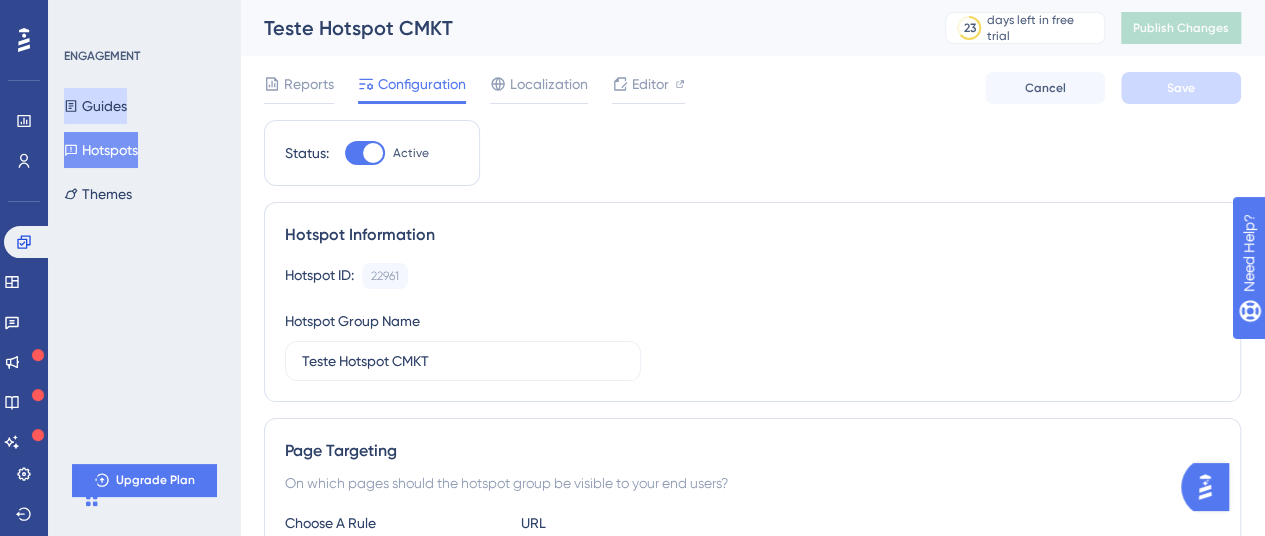 click on "Guides" at bounding box center (95, 106) 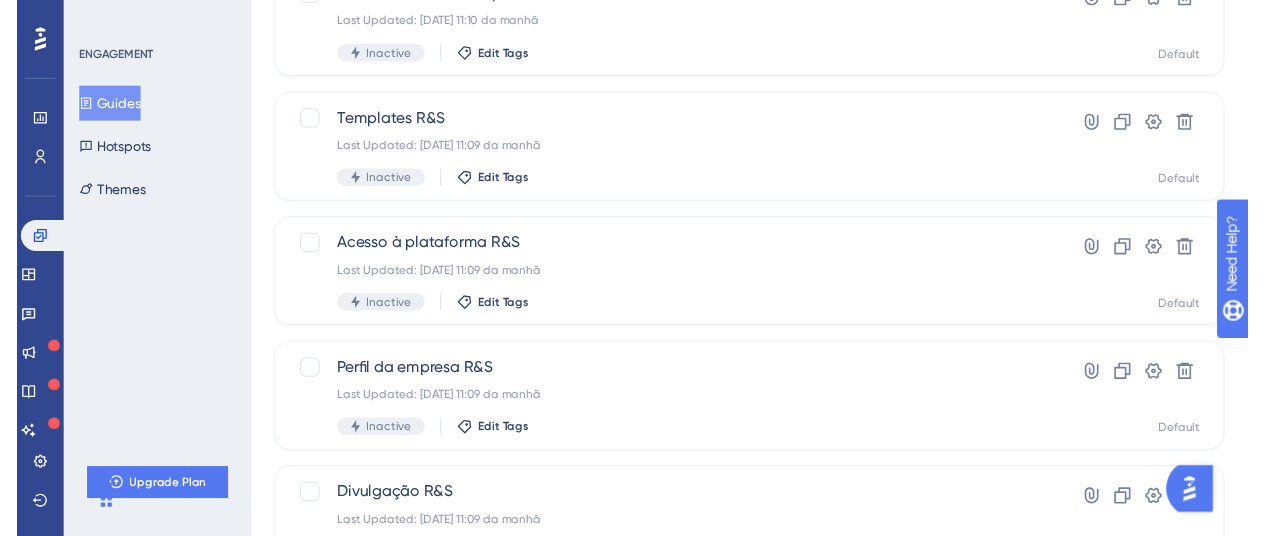scroll, scrollTop: 0, scrollLeft: 0, axis: both 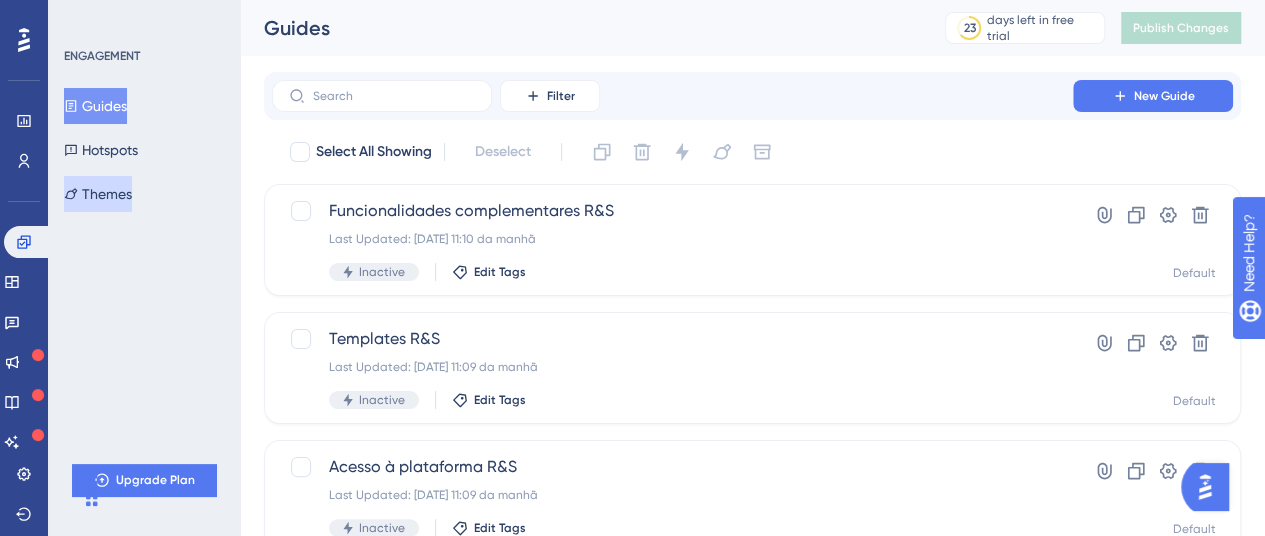 click on "Themes" at bounding box center [98, 194] 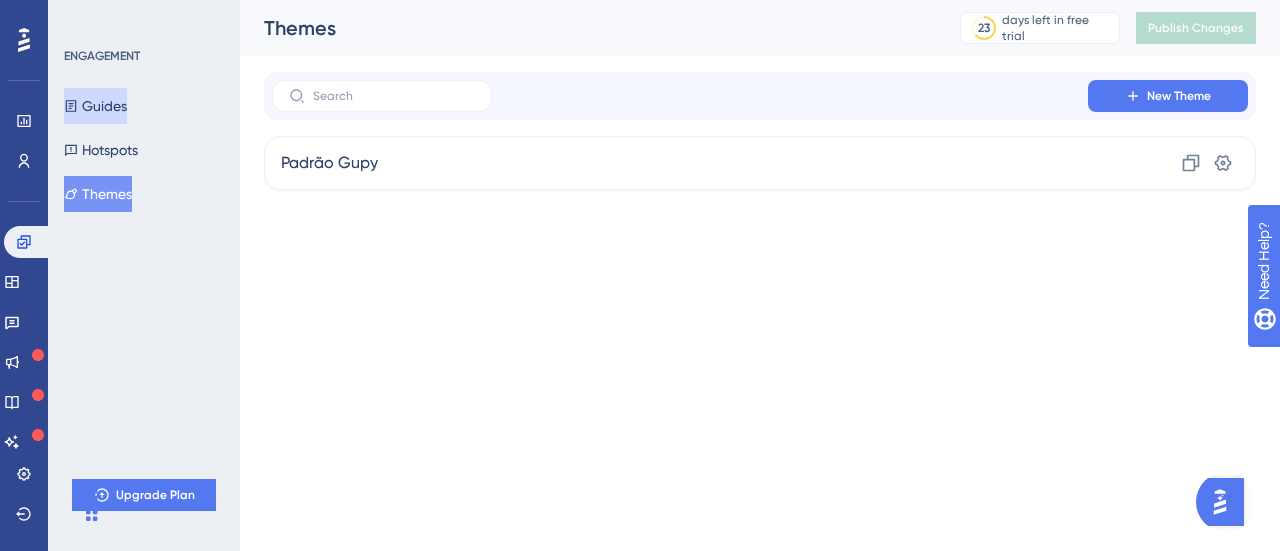 click on "Guides" at bounding box center (95, 106) 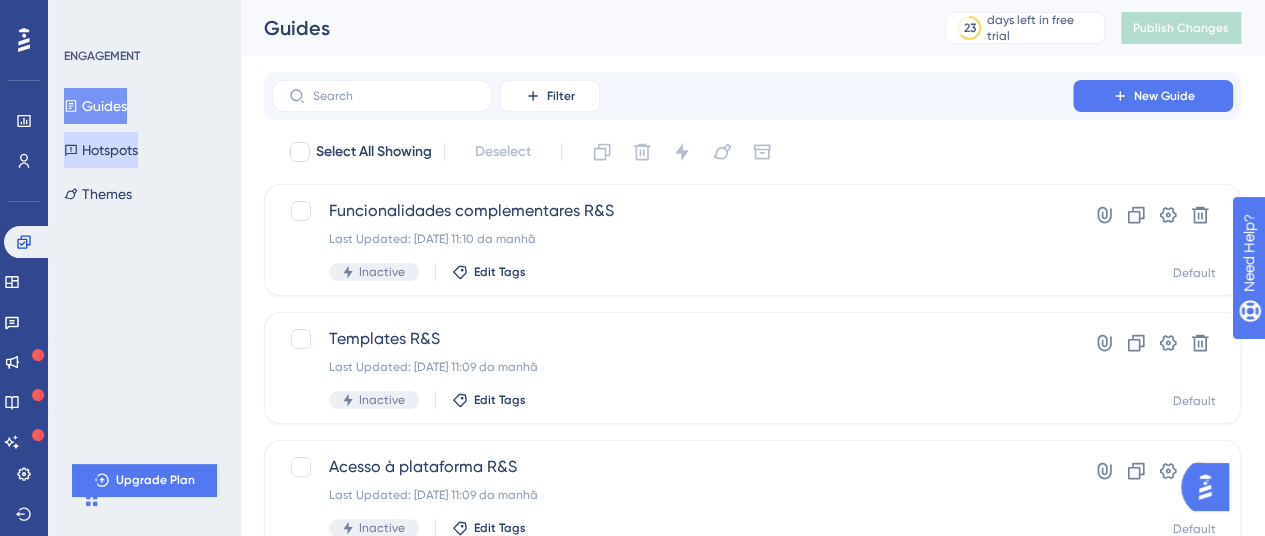 click on "Hotspots" at bounding box center [101, 150] 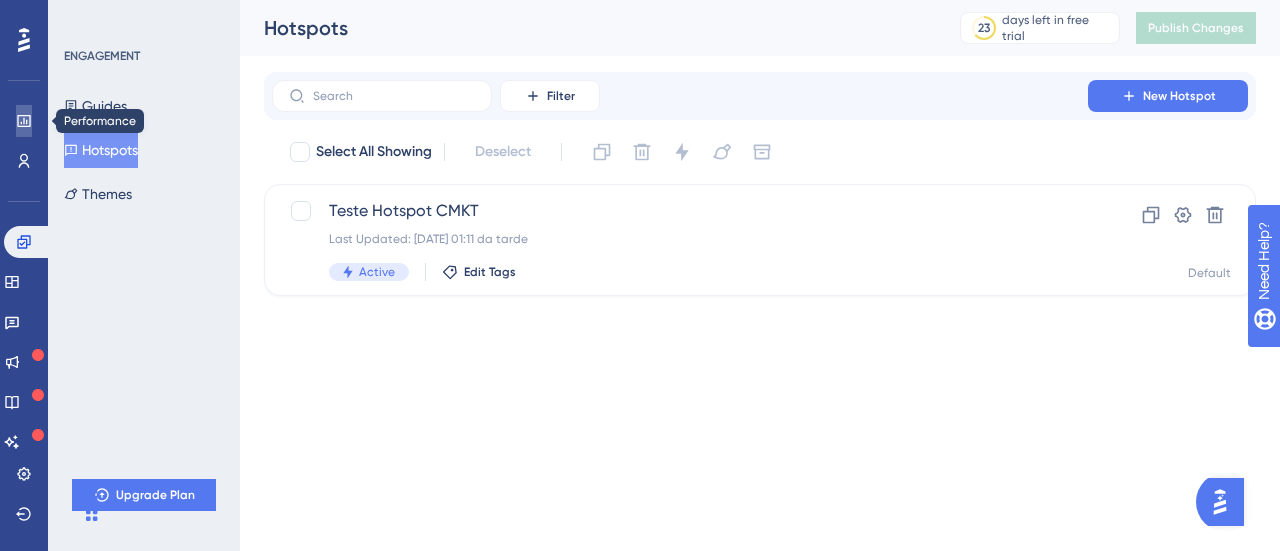 click at bounding box center (24, 121) 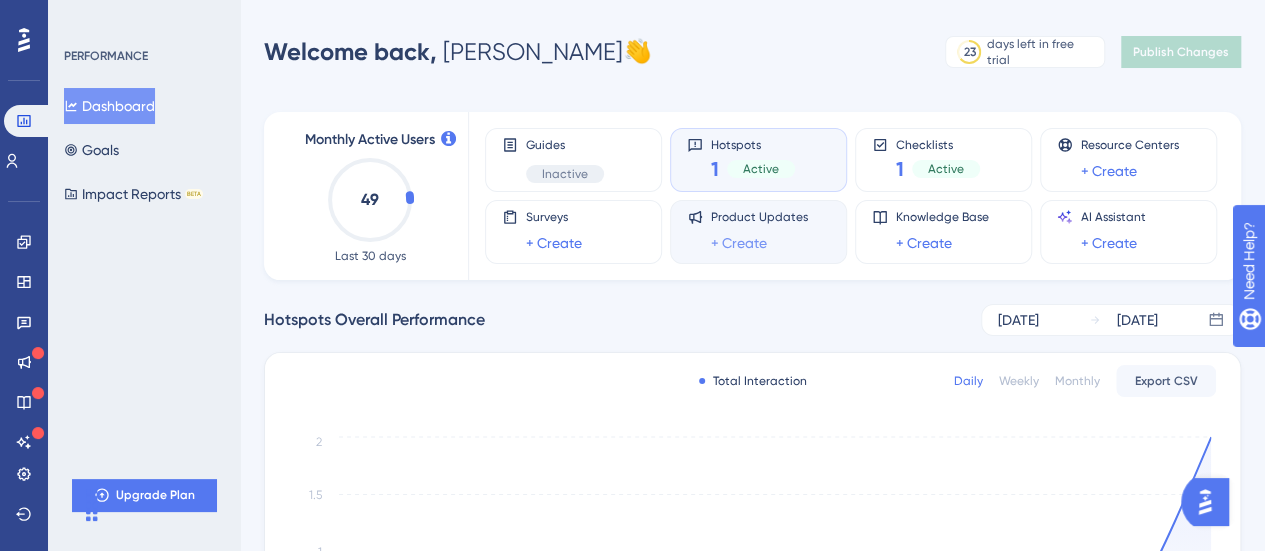 click on "+ Create" at bounding box center (739, 243) 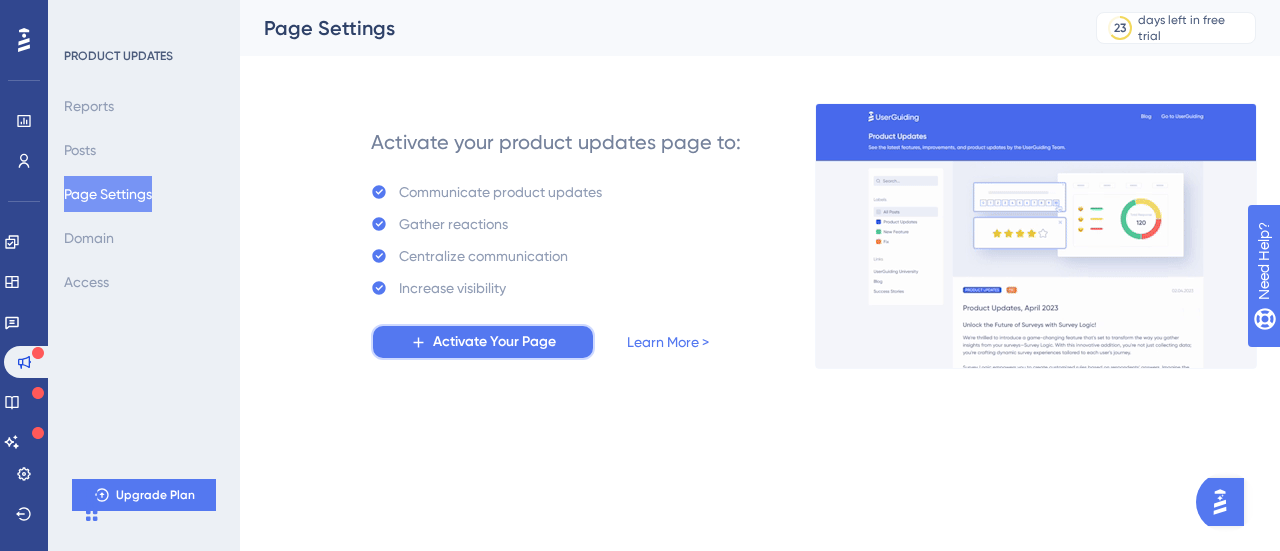 click on "Activate Your Page" at bounding box center (494, 342) 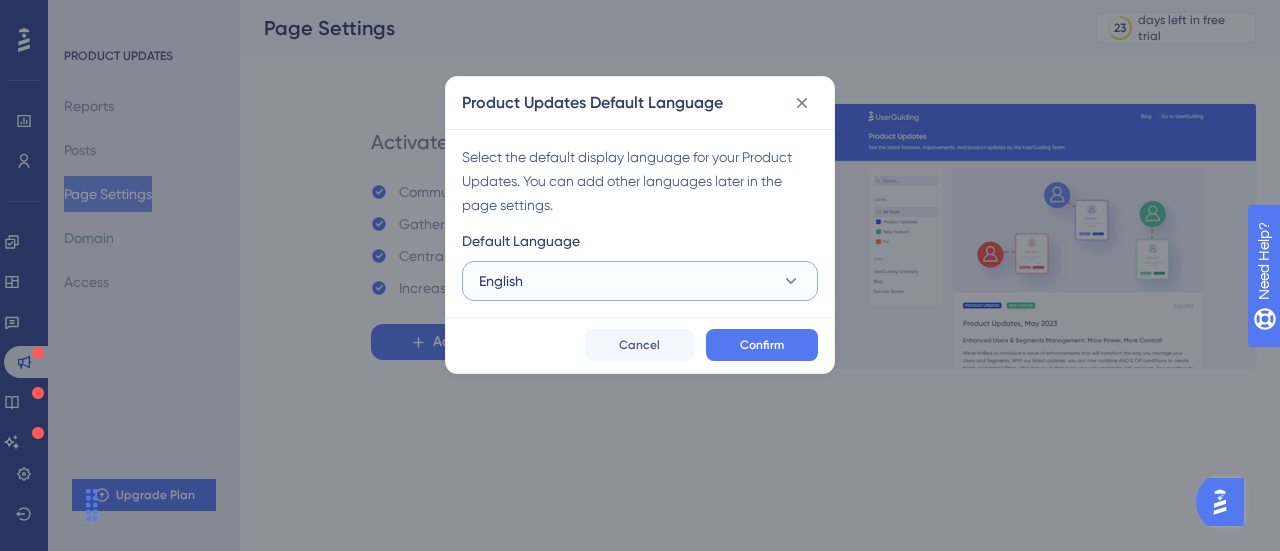 click on "English" at bounding box center (640, 281) 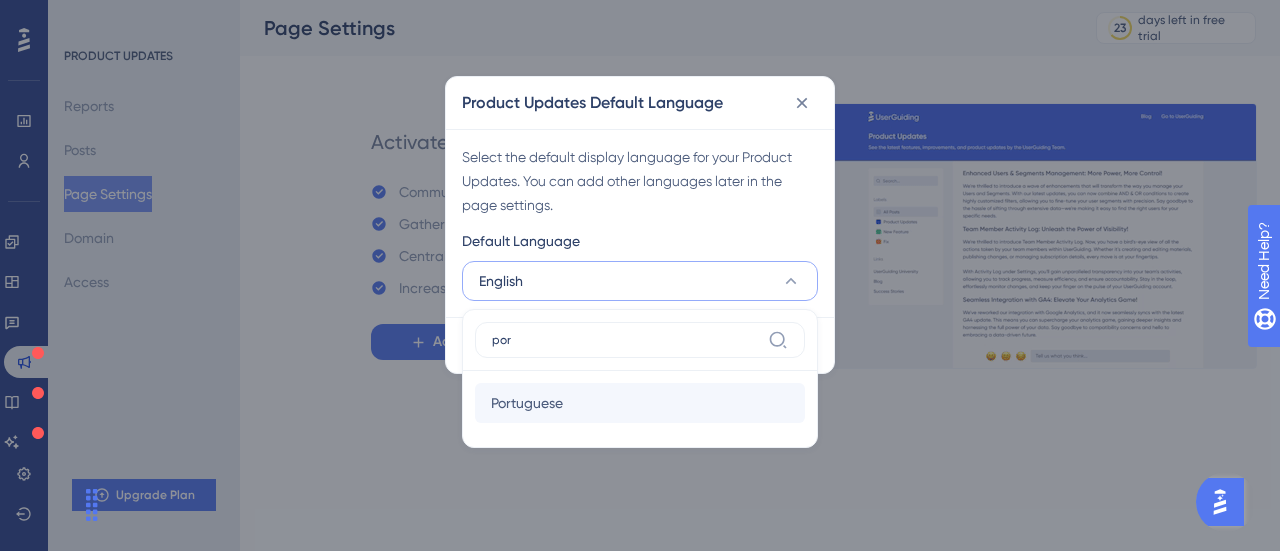 type on "por" 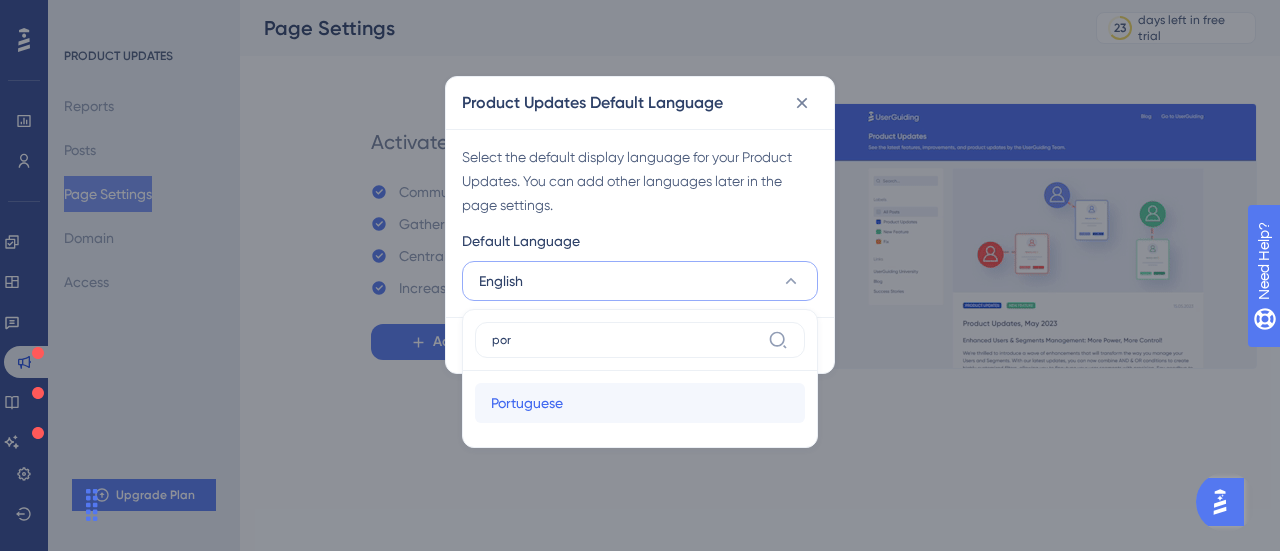 click on "Portuguese Portuguese" at bounding box center (640, 403) 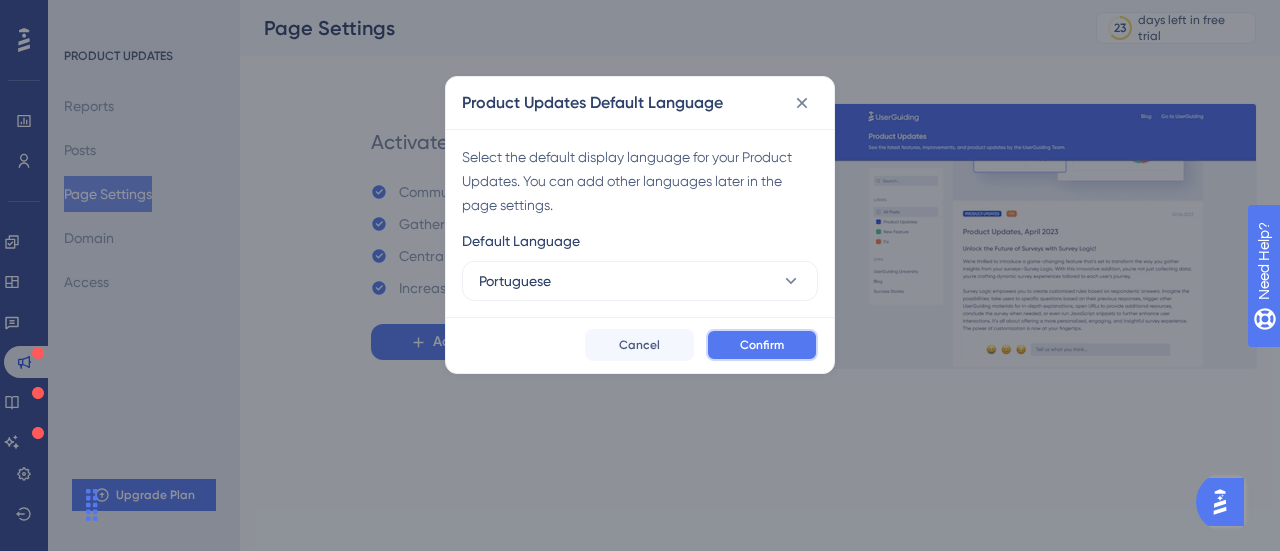 click on "Confirm" at bounding box center (762, 345) 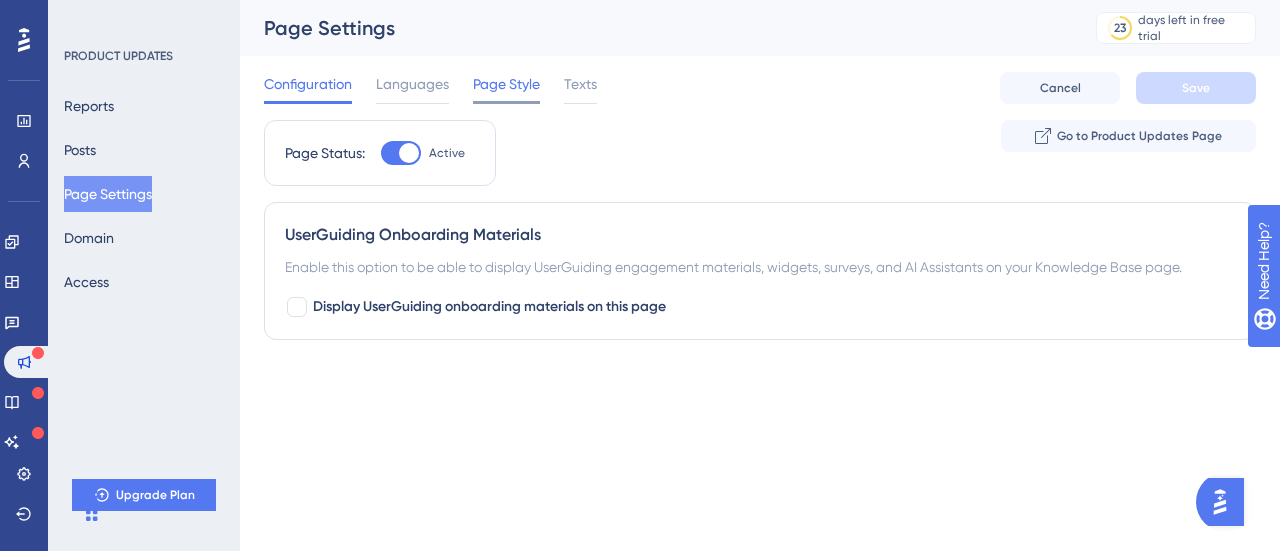 click on "Page Style" at bounding box center [506, 84] 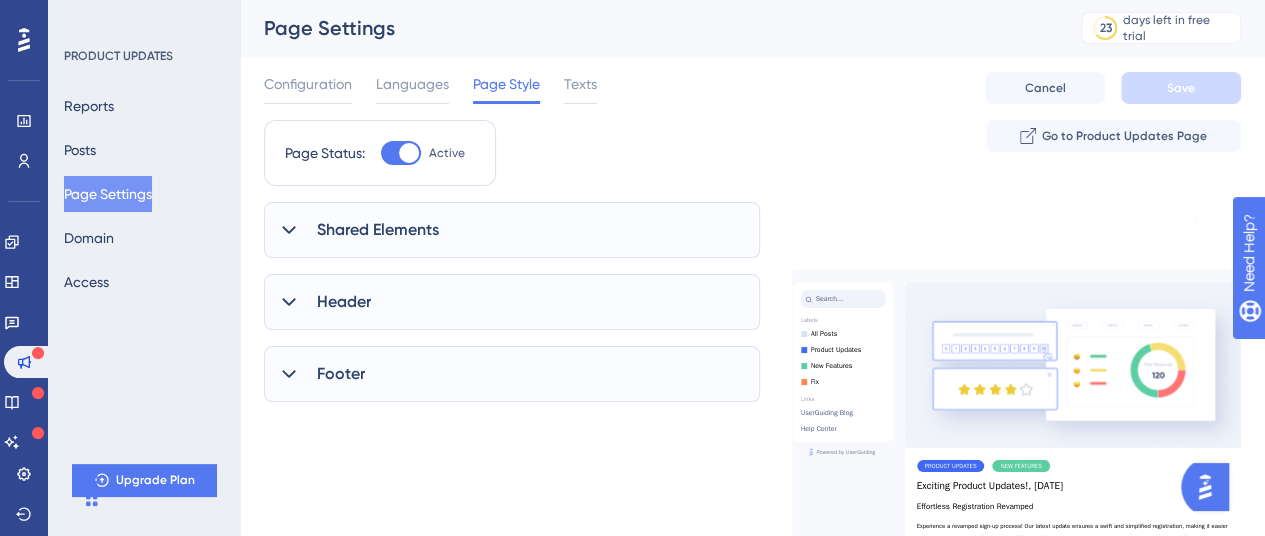 scroll, scrollTop: 0, scrollLeft: 0, axis: both 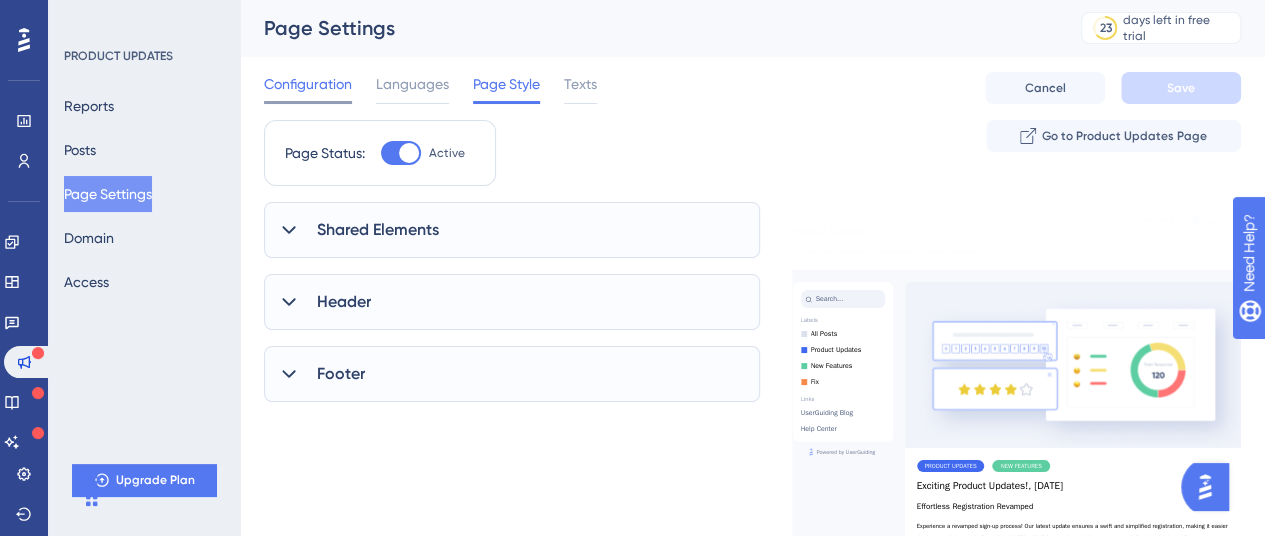 click on "Configuration" at bounding box center (308, 84) 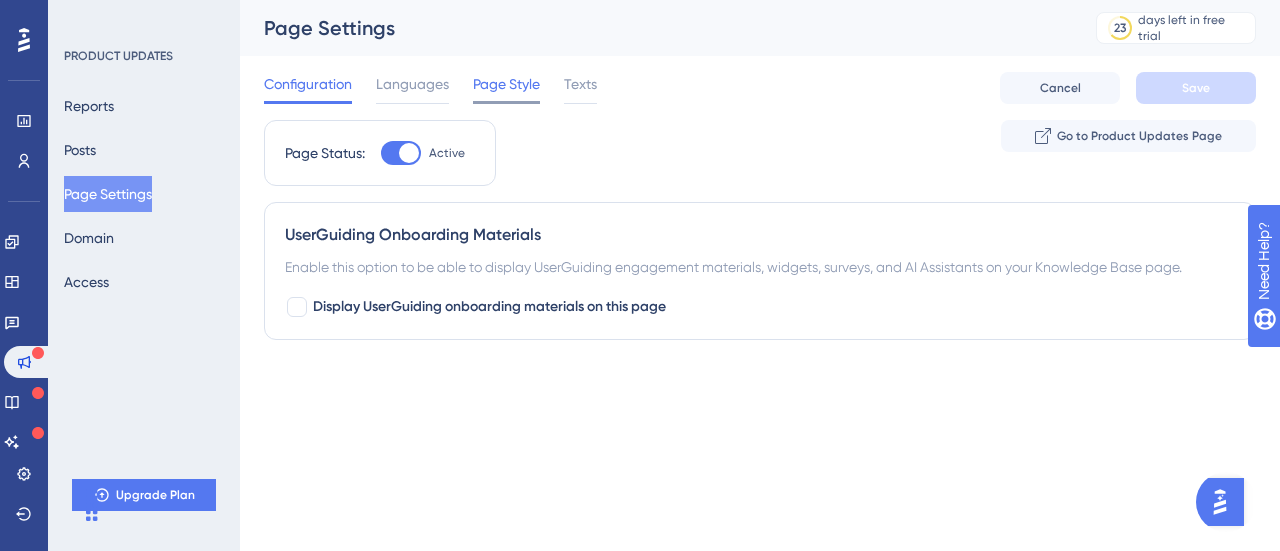 click on "Page Style" at bounding box center [506, 84] 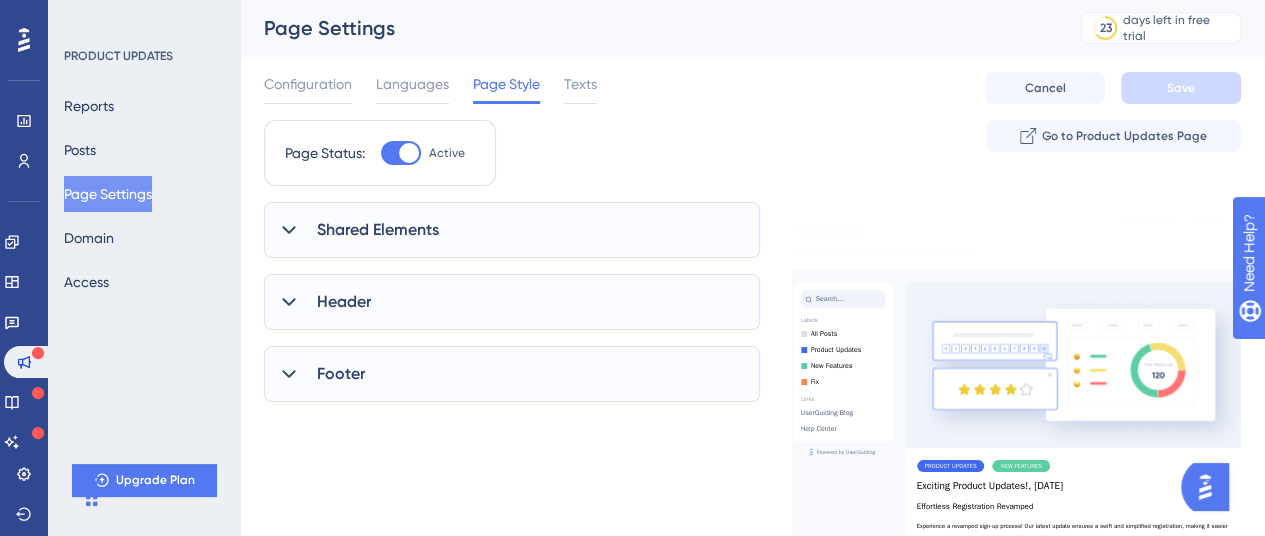 scroll, scrollTop: 0, scrollLeft: 0, axis: both 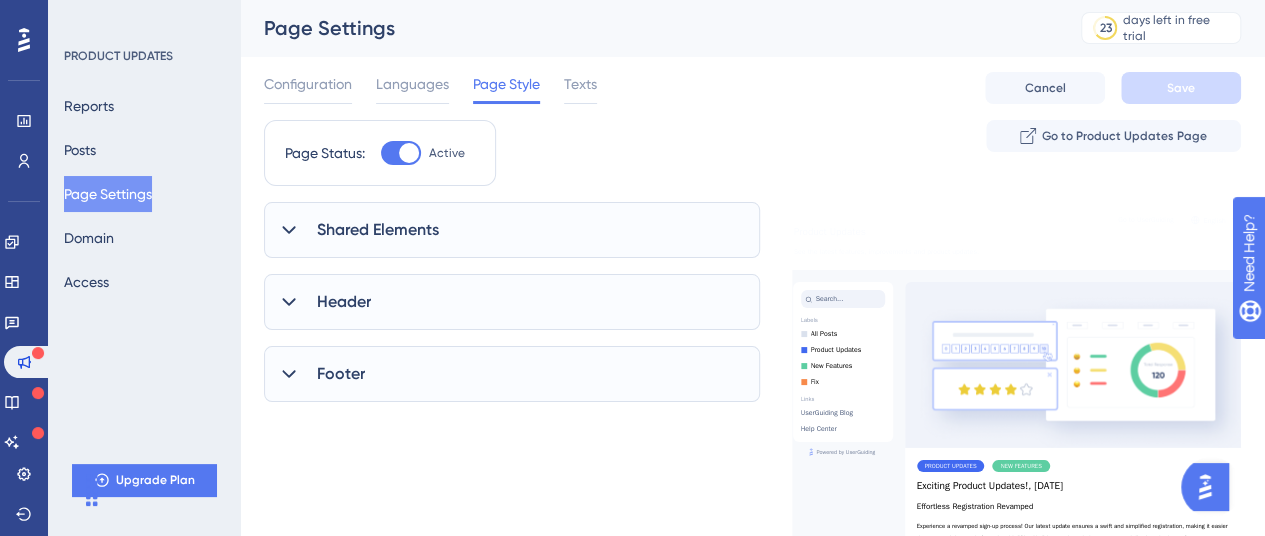 click 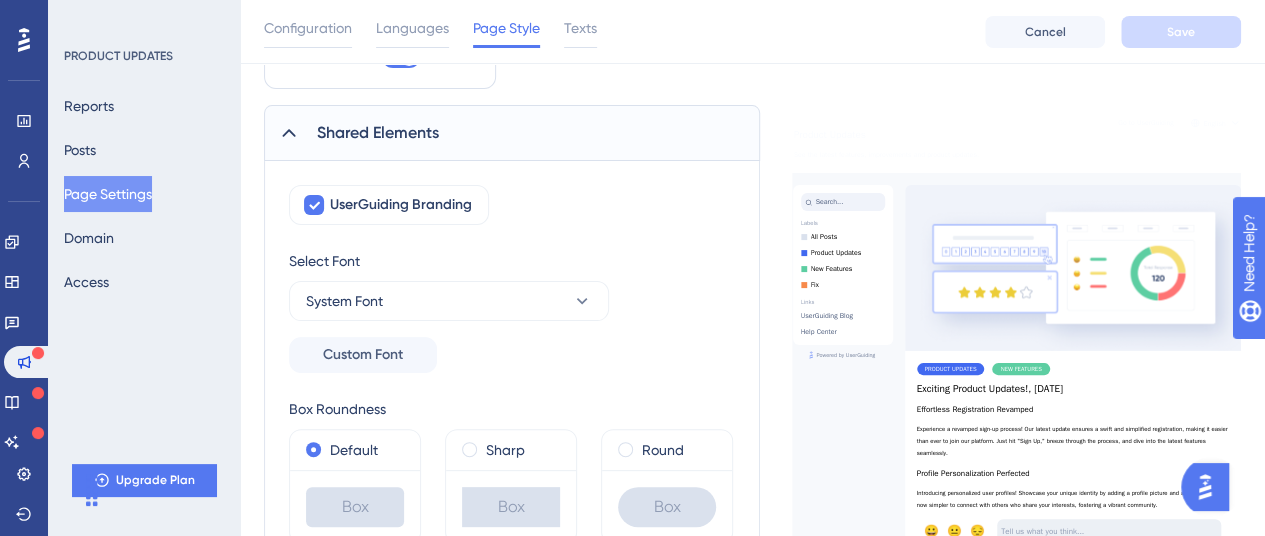 scroll, scrollTop: 0, scrollLeft: 0, axis: both 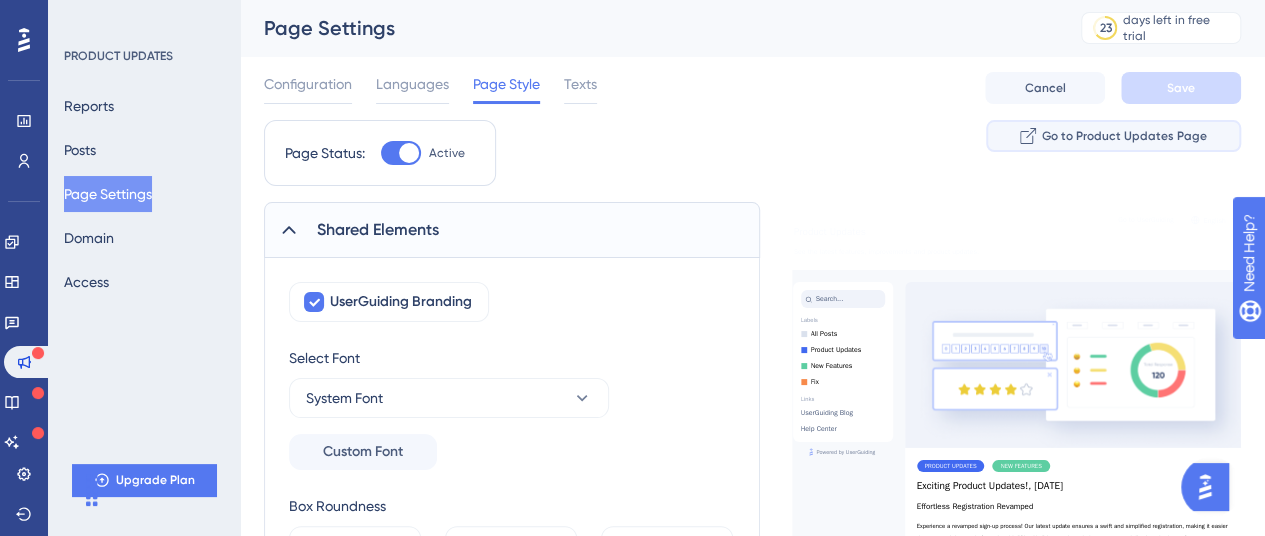click on "Go to Product Updates Page" at bounding box center (1124, 136) 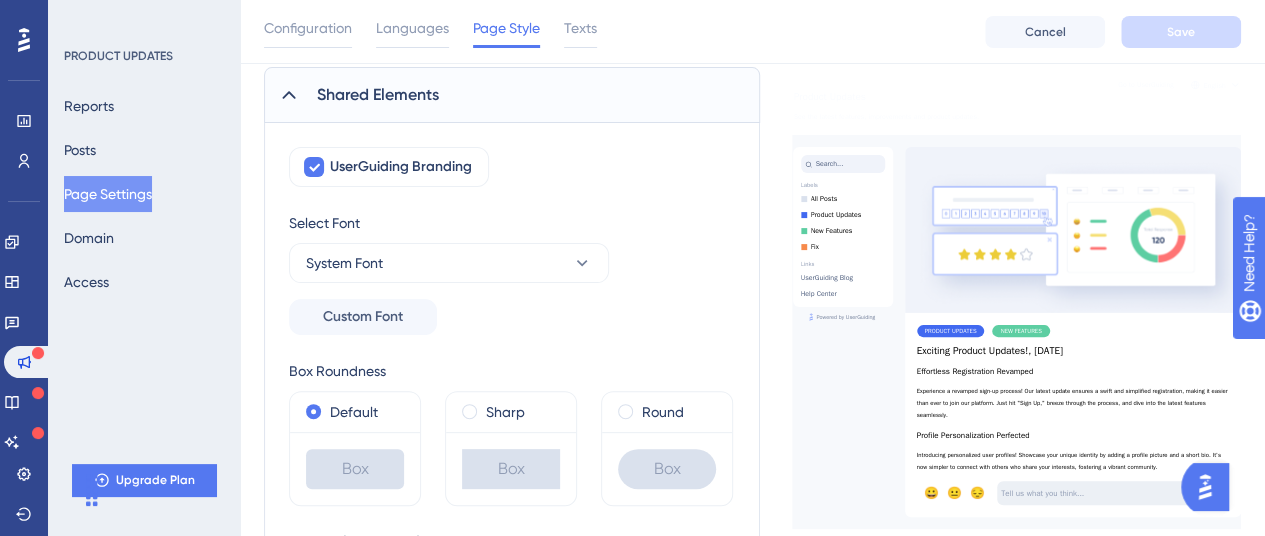 scroll, scrollTop: 0, scrollLeft: 0, axis: both 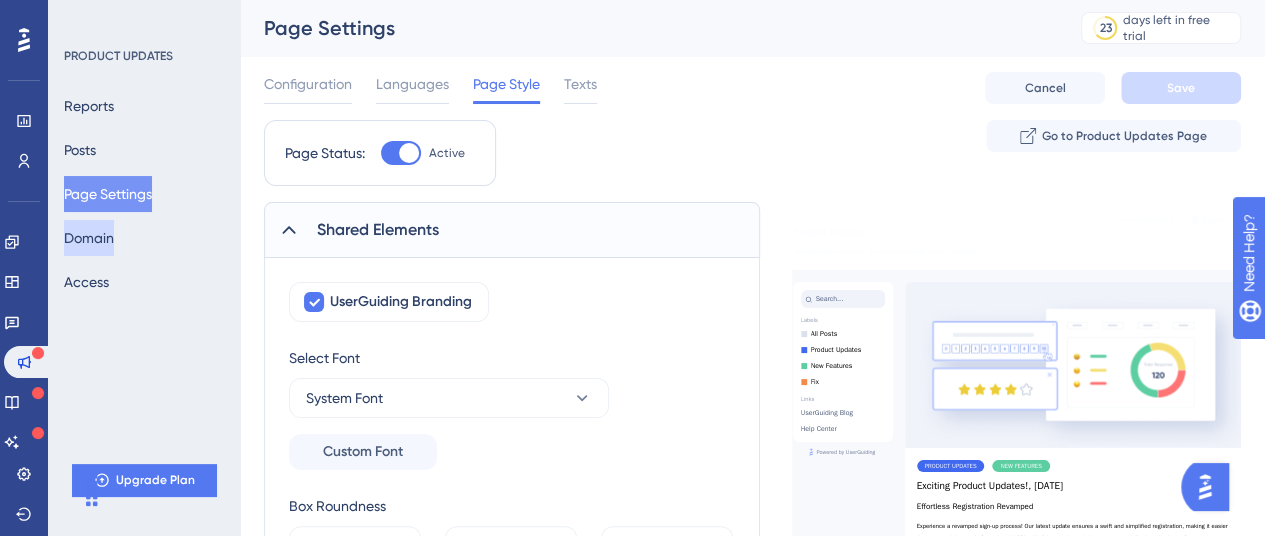 click on "Domain" at bounding box center (89, 238) 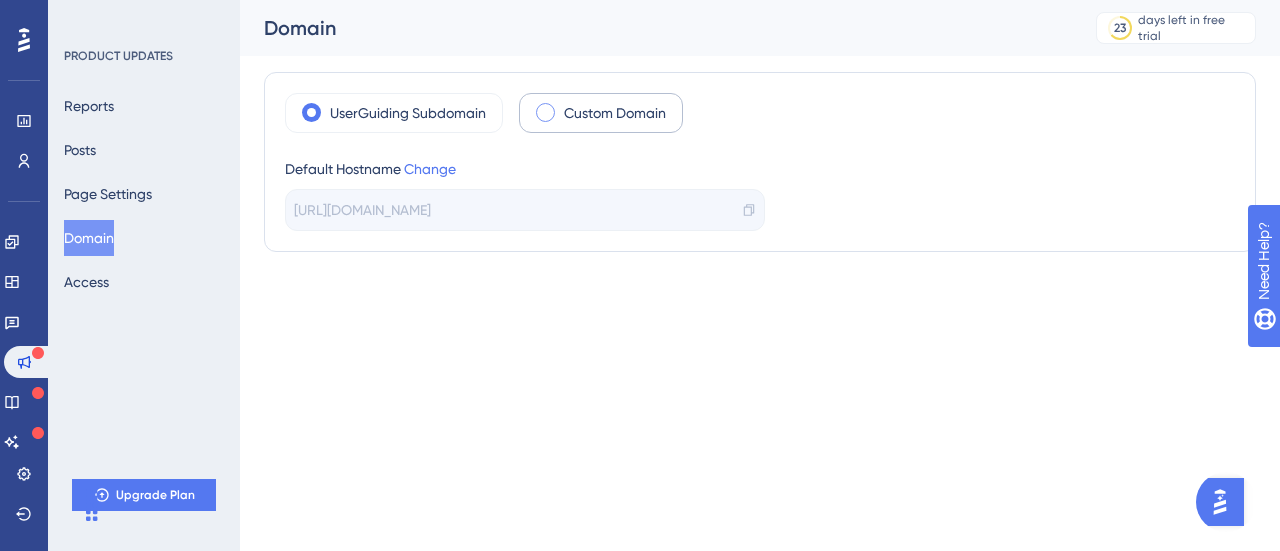 click on "Custom Domain" at bounding box center [615, 113] 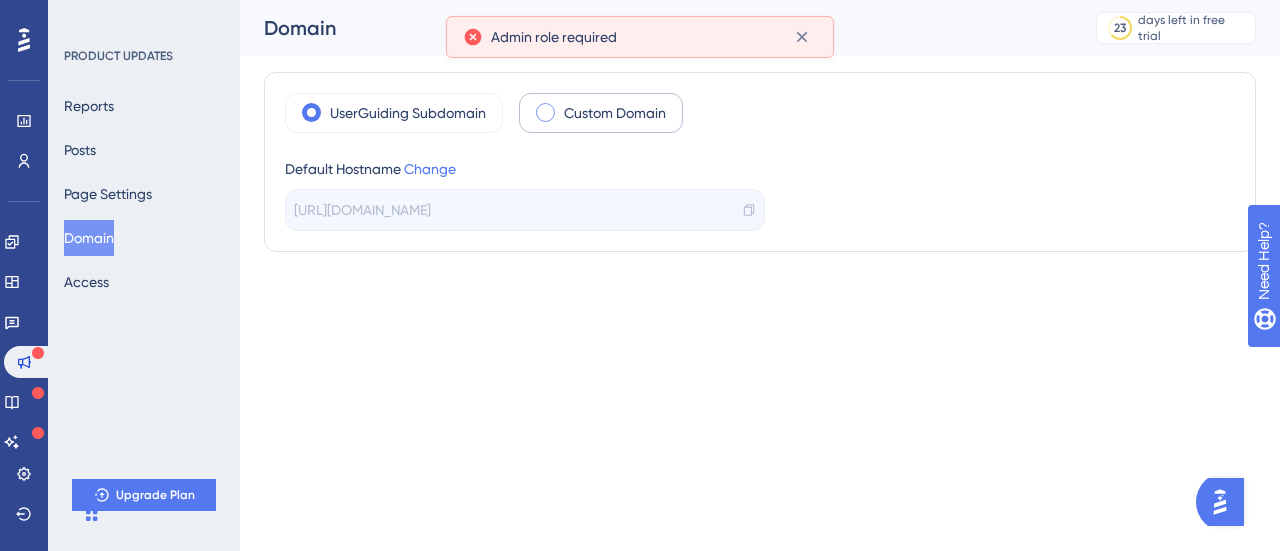 click on "Custom Domain" at bounding box center (601, 113) 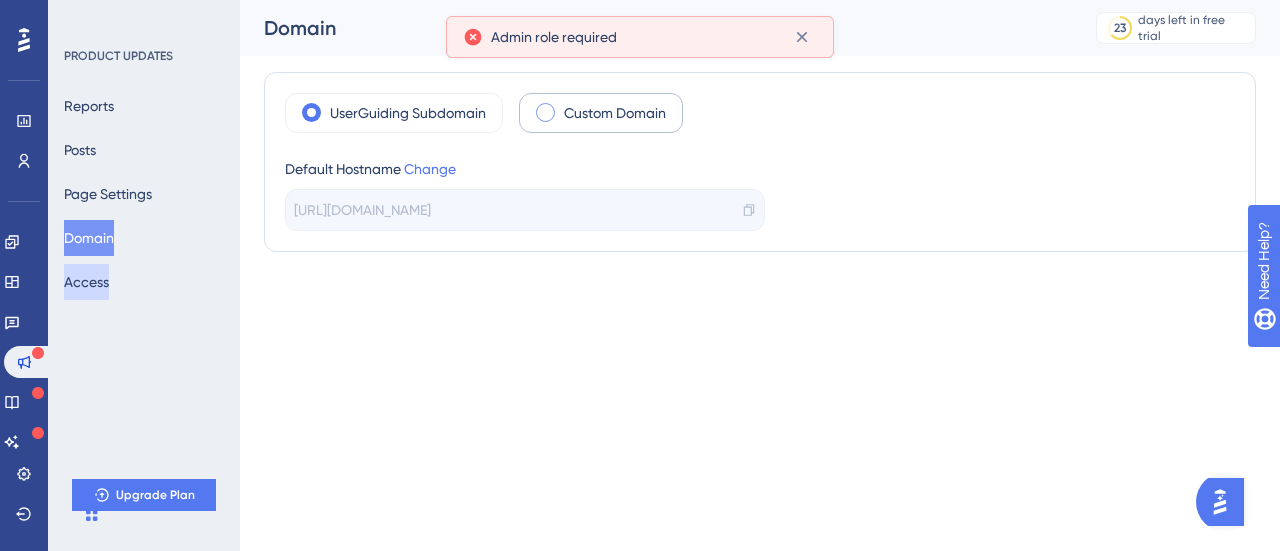 click on "Access" at bounding box center (86, 282) 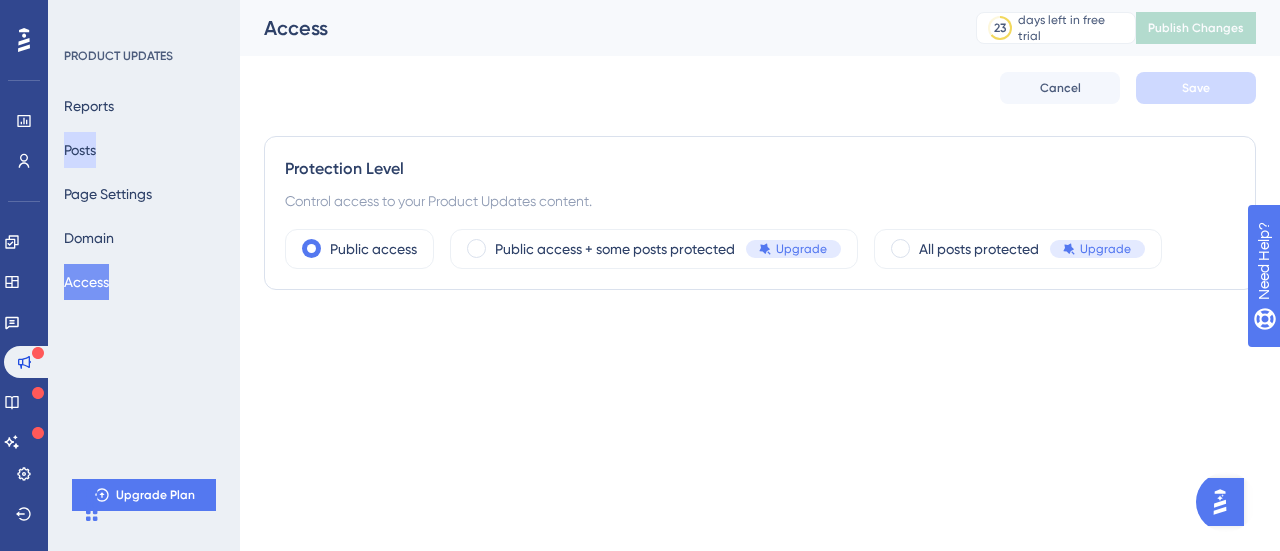 click on "Posts" at bounding box center [80, 150] 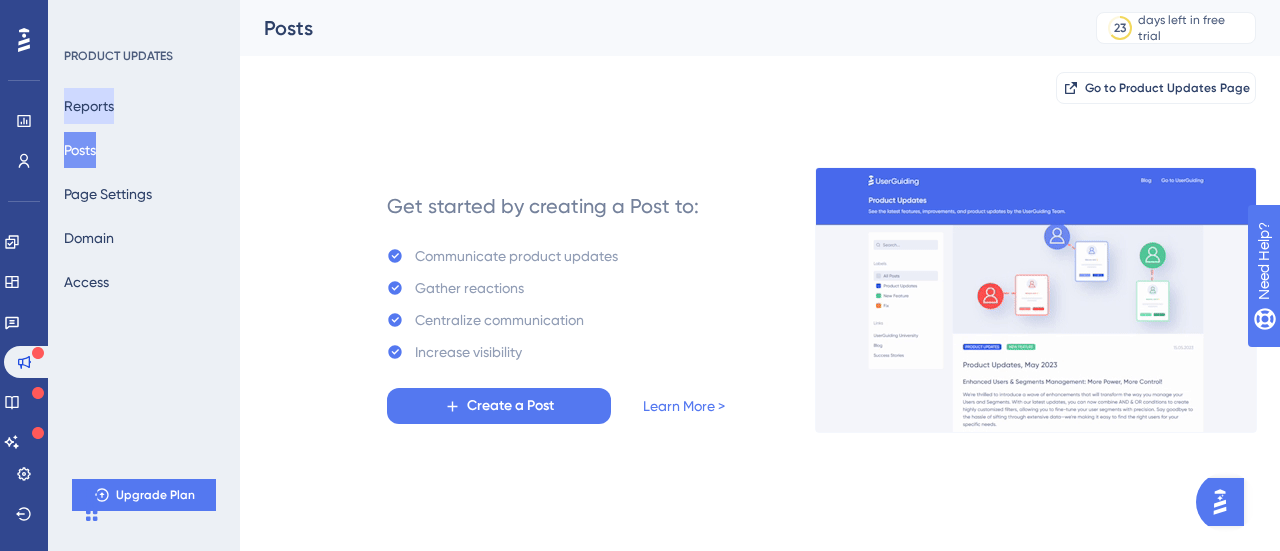 click on "Reports" at bounding box center (89, 106) 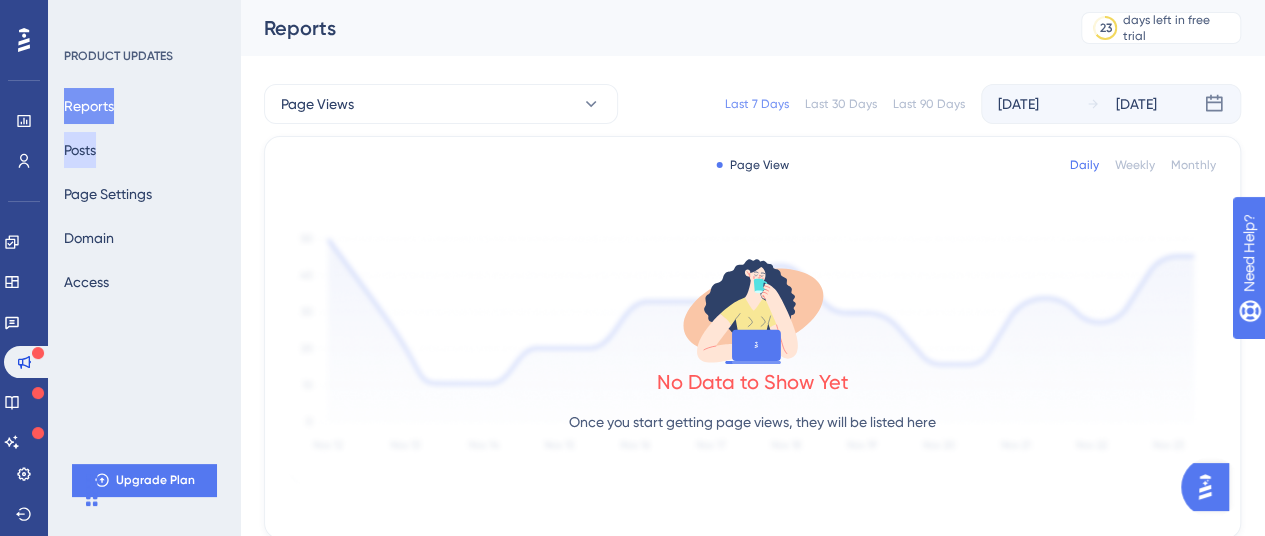 click on "Posts" at bounding box center [80, 150] 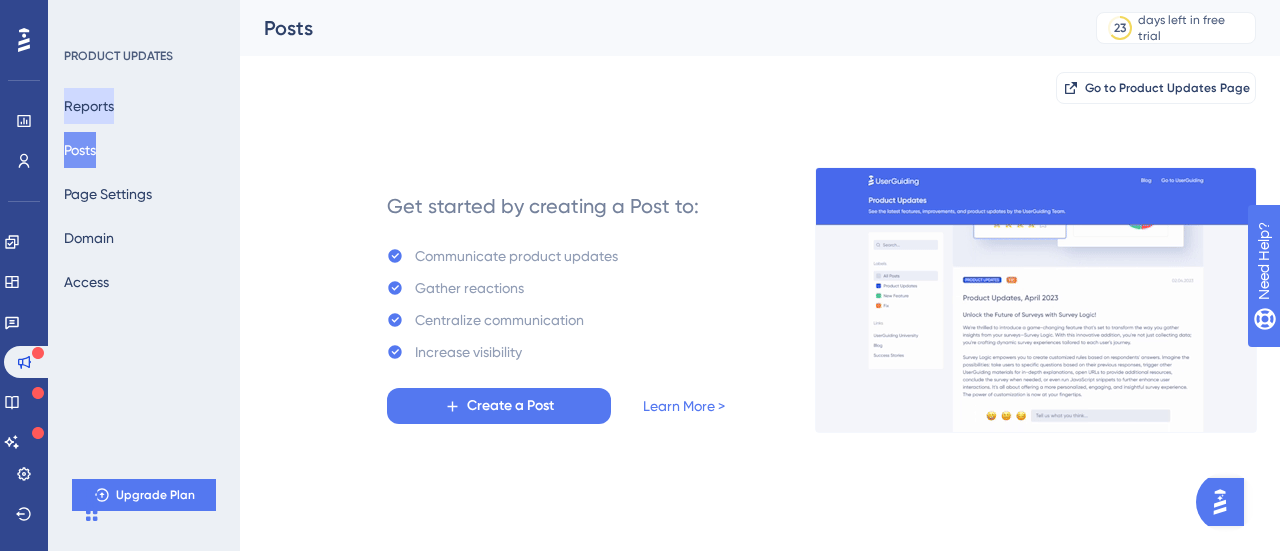 click on "Reports" at bounding box center [89, 106] 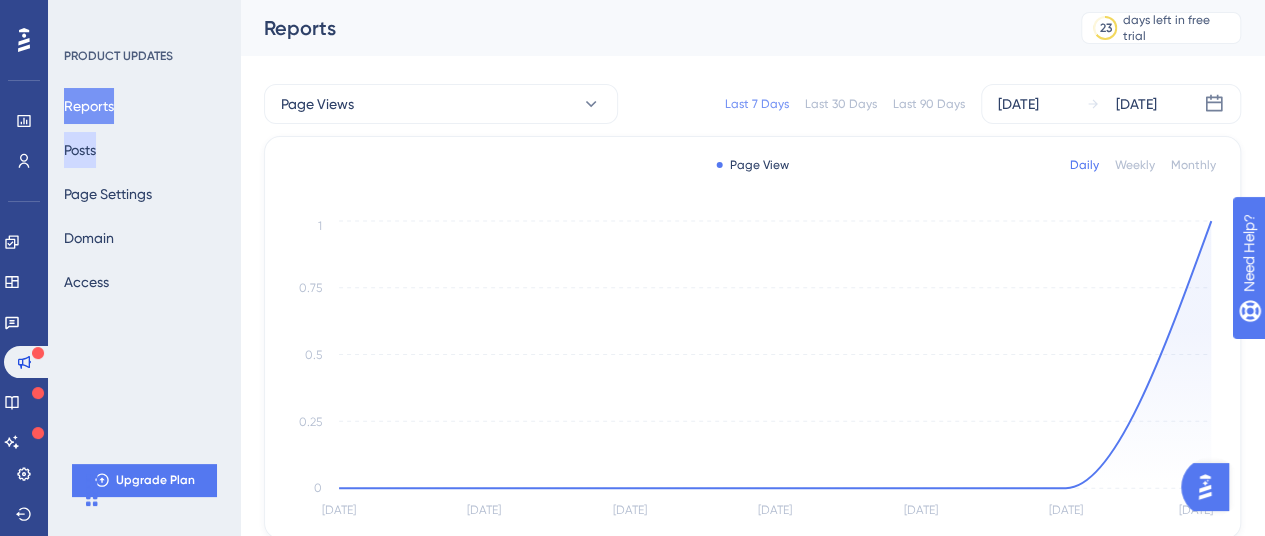 click on "Posts" at bounding box center [80, 150] 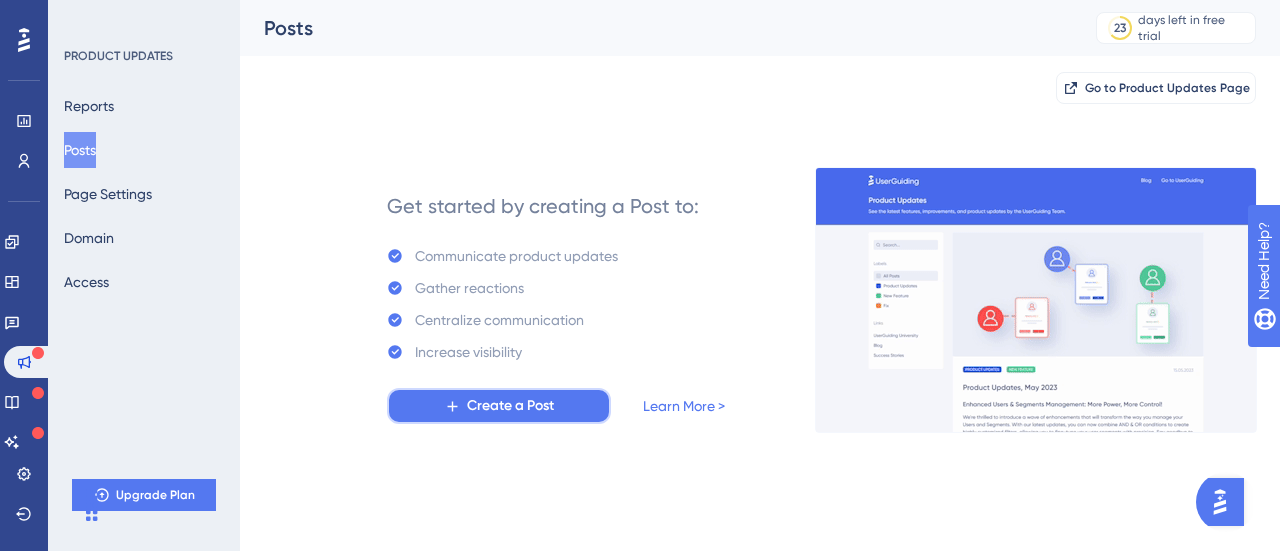 click on "Create a Post" at bounding box center (510, 406) 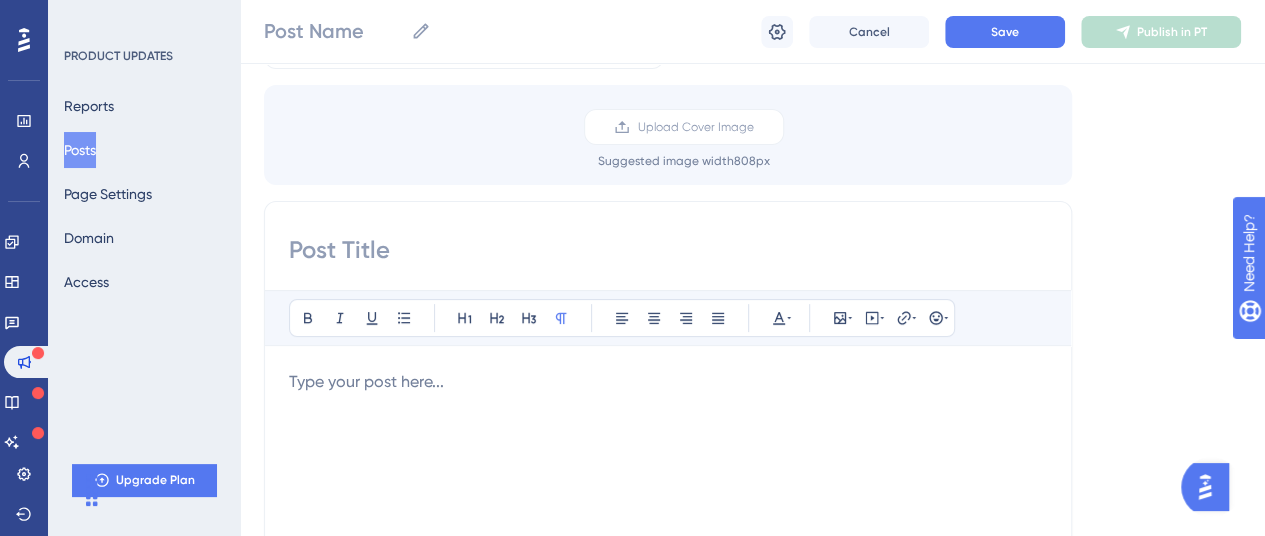 scroll, scrollTop: 132, scrollLeft: 0, axis: vertical 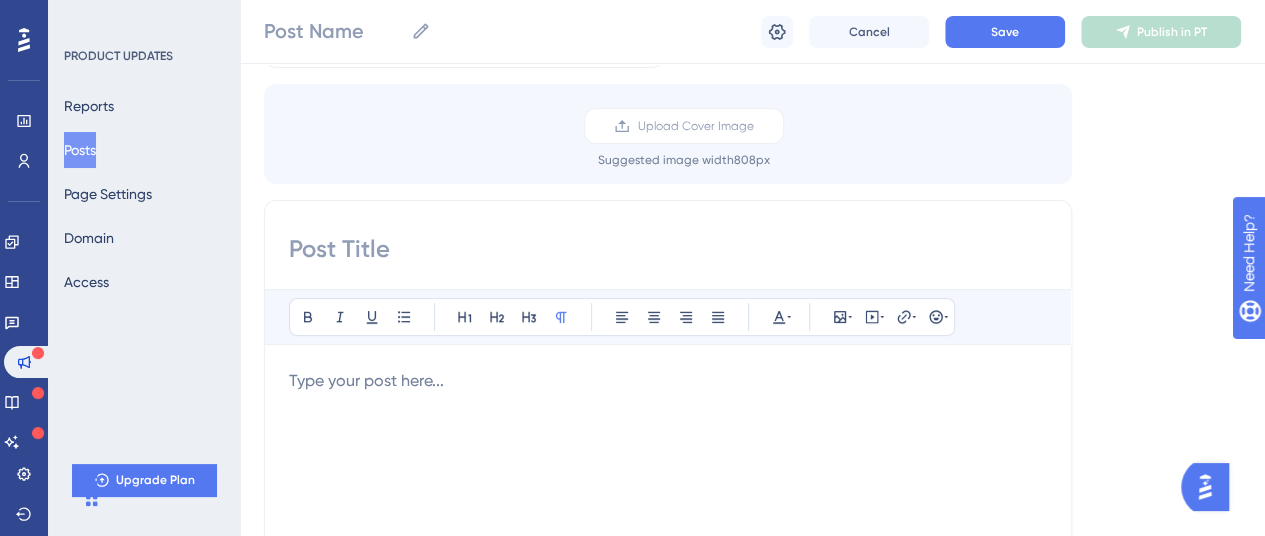 click at bounding box center (668, 249) 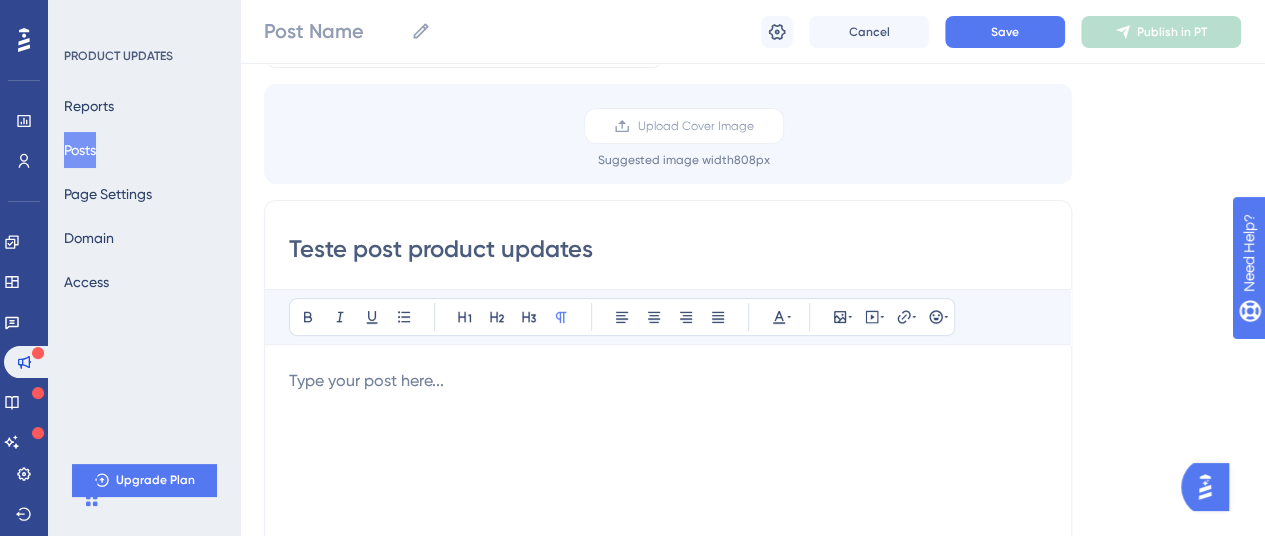 type on "Teste post product updates" 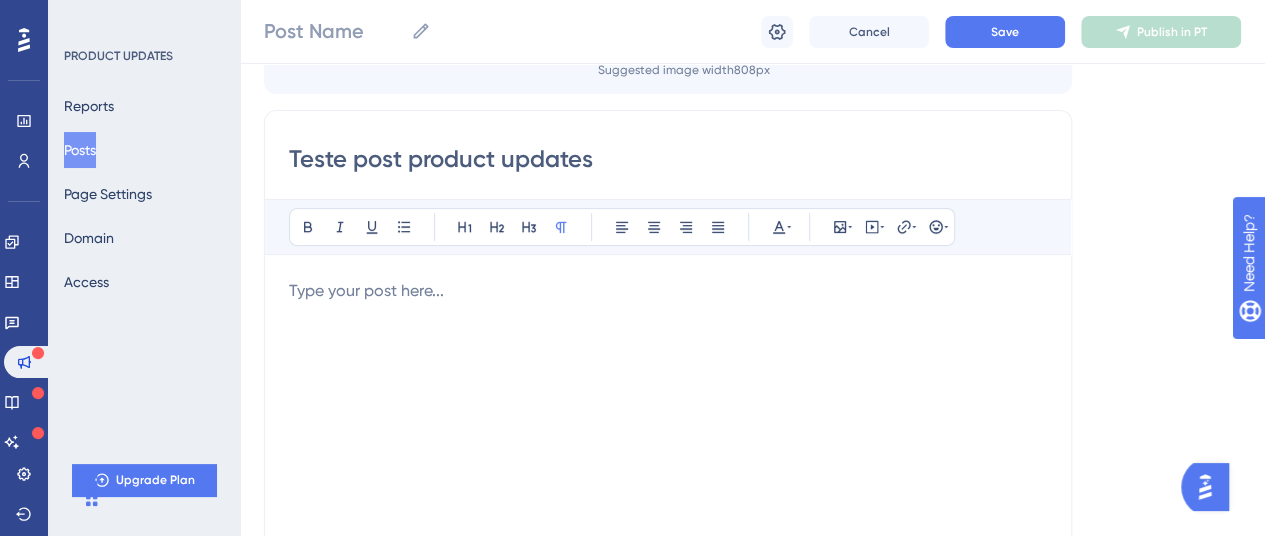 scroll, scrollTop: 224, scrollLeft: 0, axis: vertical 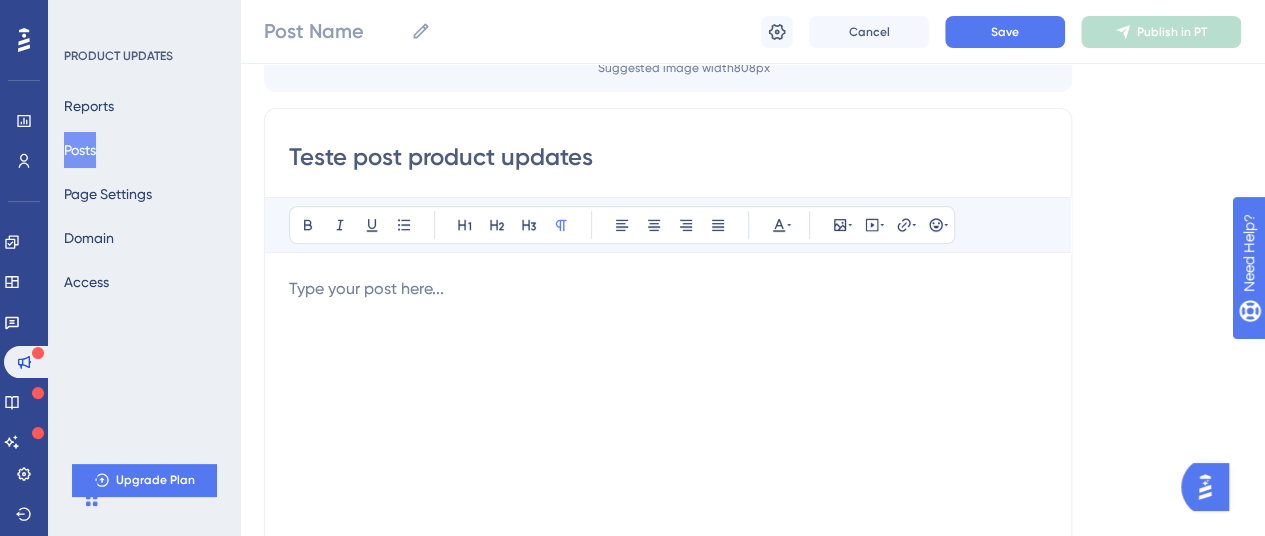 click on "Teste post product updates" at bounding box center [668, 157] 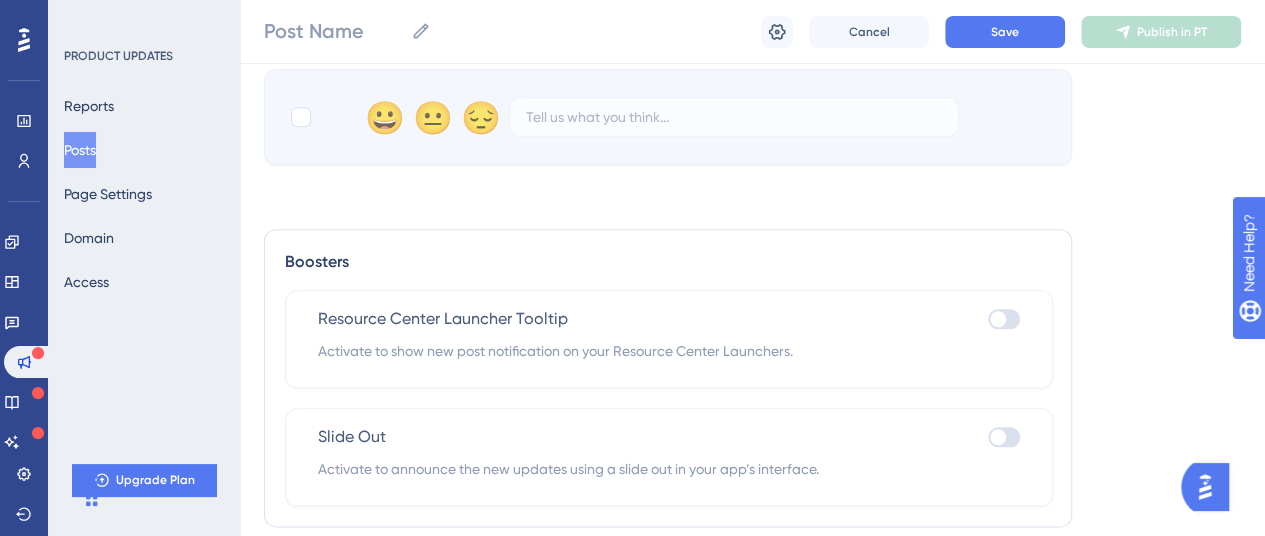scroll, scrollTop: 935, scrollLeft: 0, axis: vertical 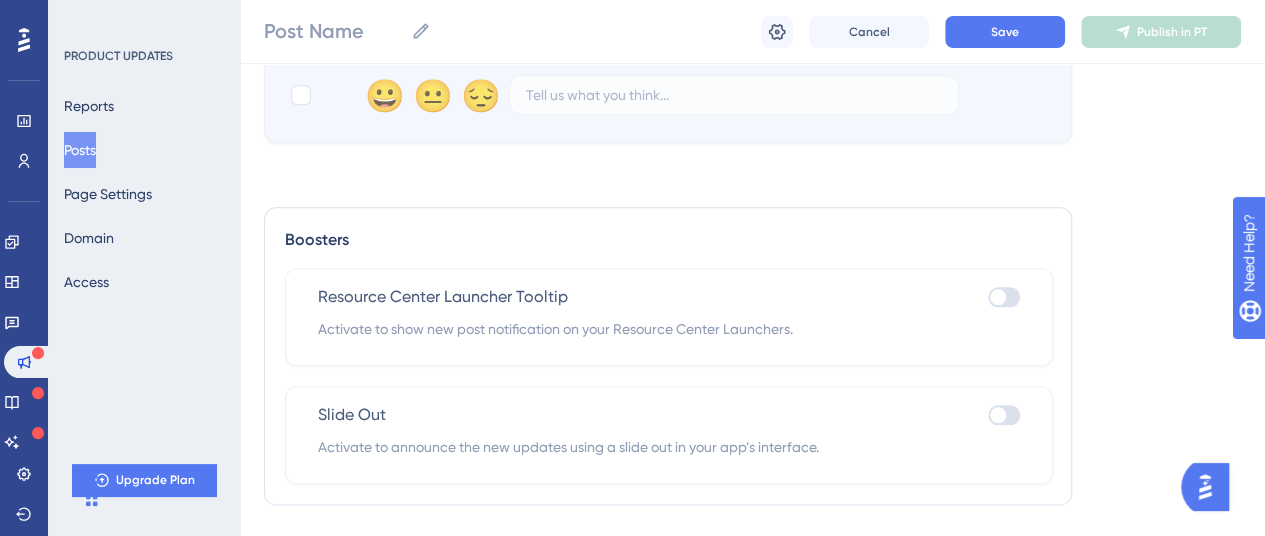 click at bounding box center [998, 415] 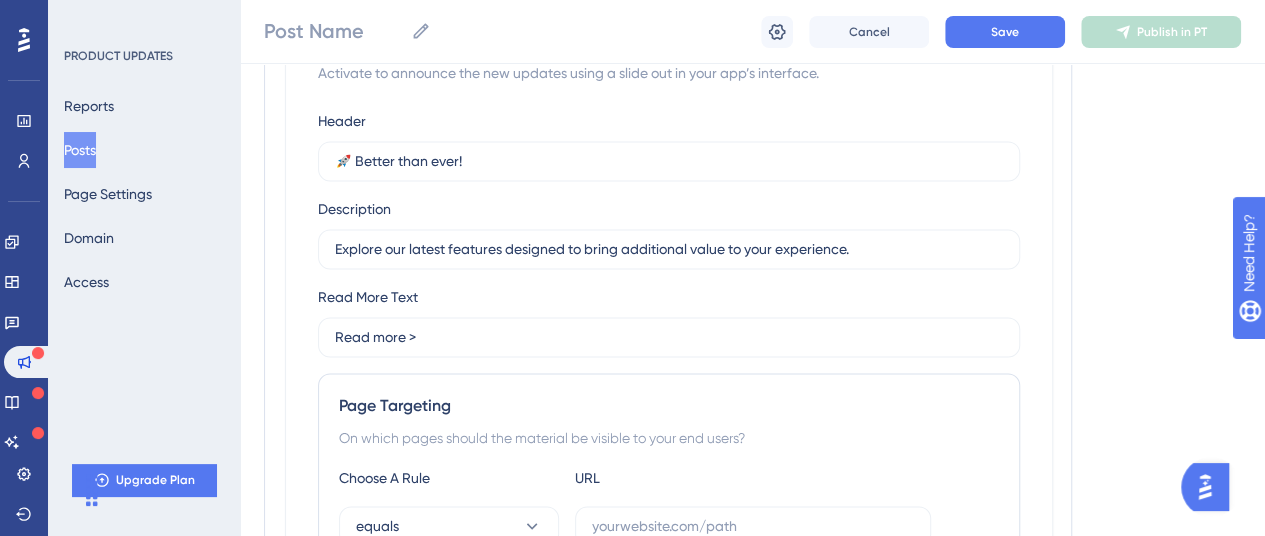 scroll, scrollTop: 1310, scrollLeft: 0, axis: vertical 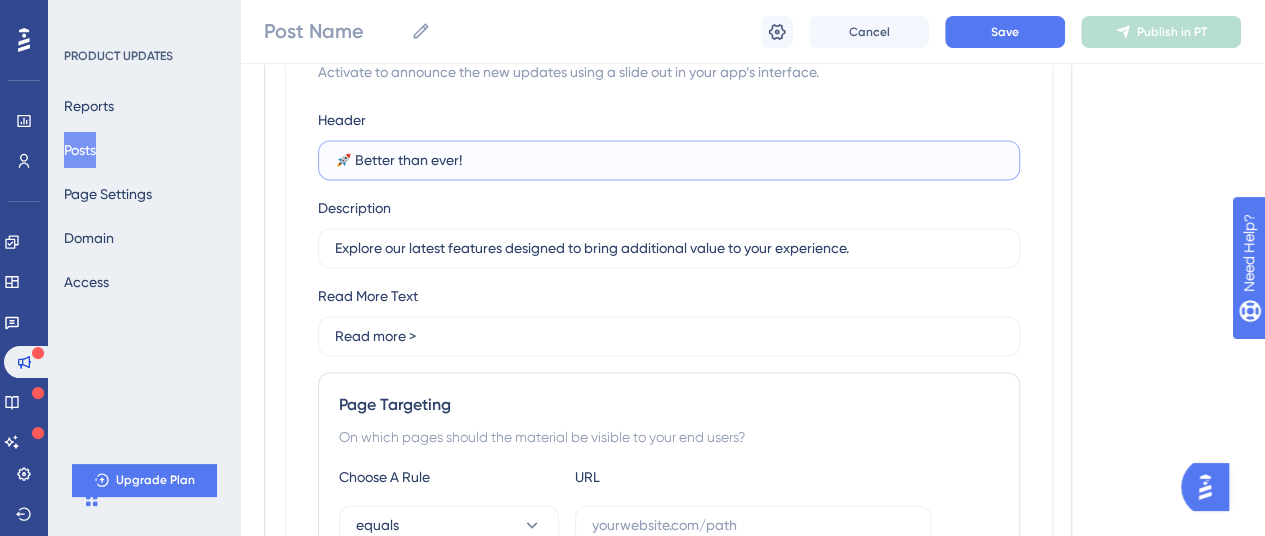 click on "🚀 Better than ever!" at bounding box center (669, 160) 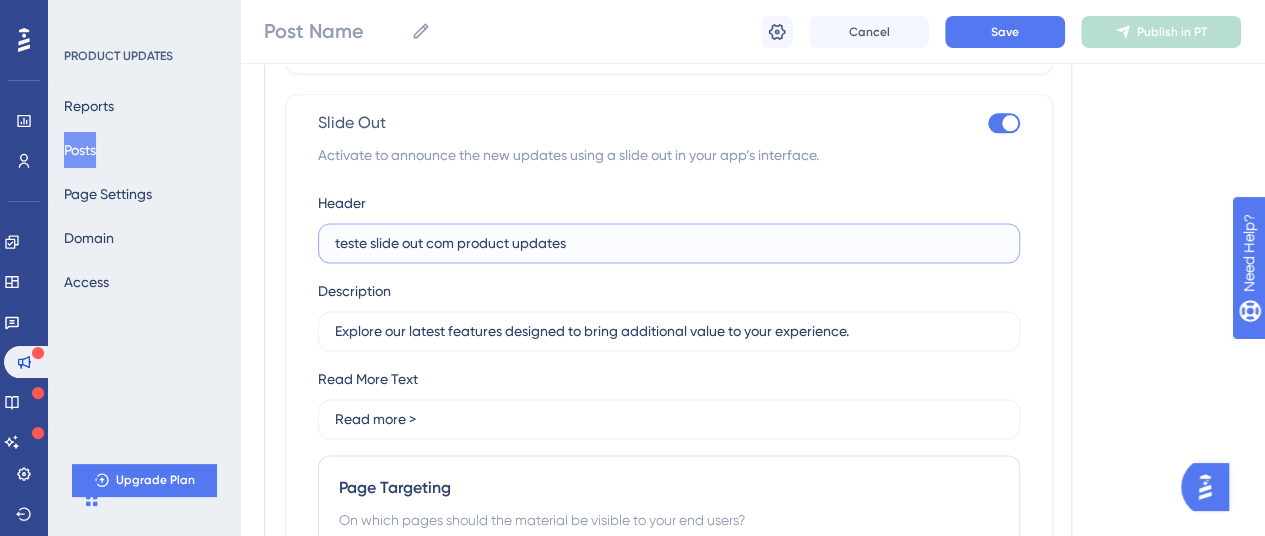 scroll, scrollTop: 1238, scrollLeft: 0, axis: vertical 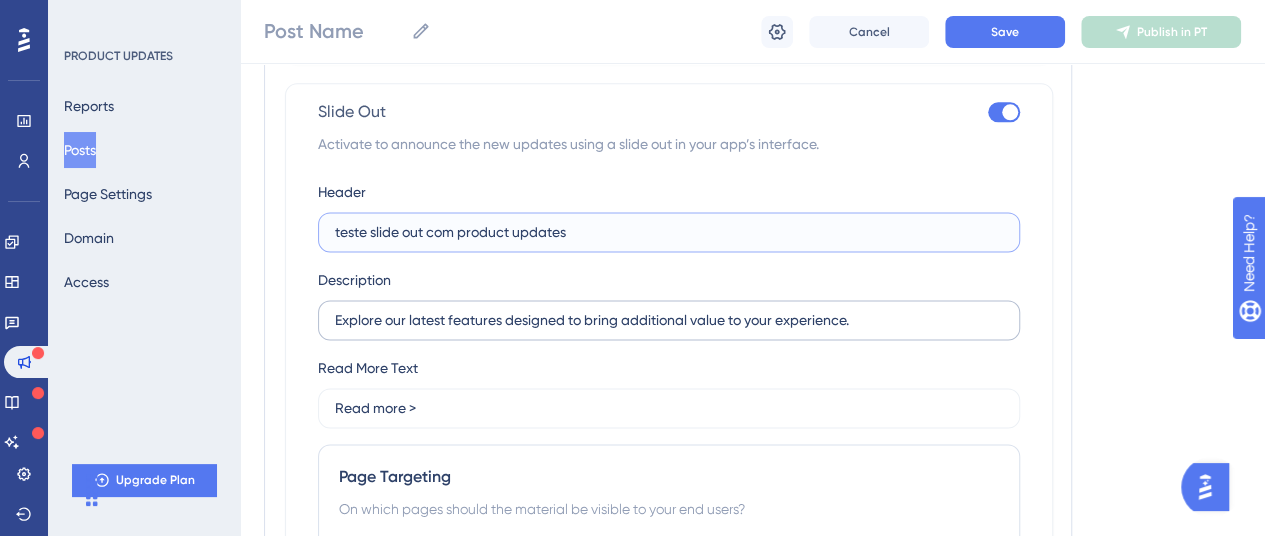type on "teste slide out com product updates" 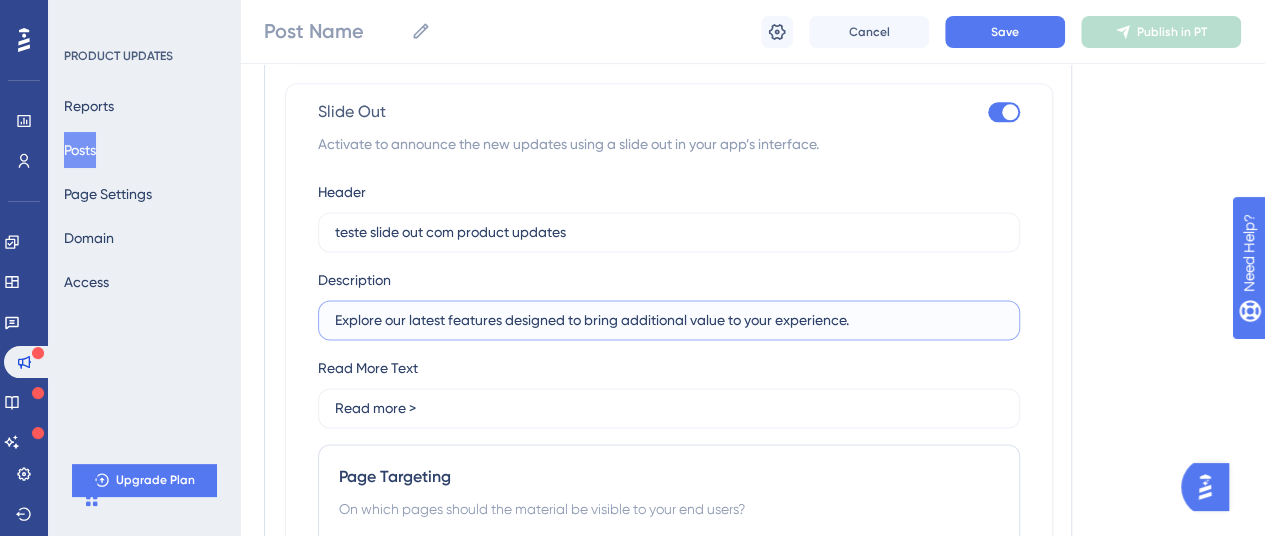click on "Explore our latest features designed to bring additional value to your experience." at bounding box center (669, 320) 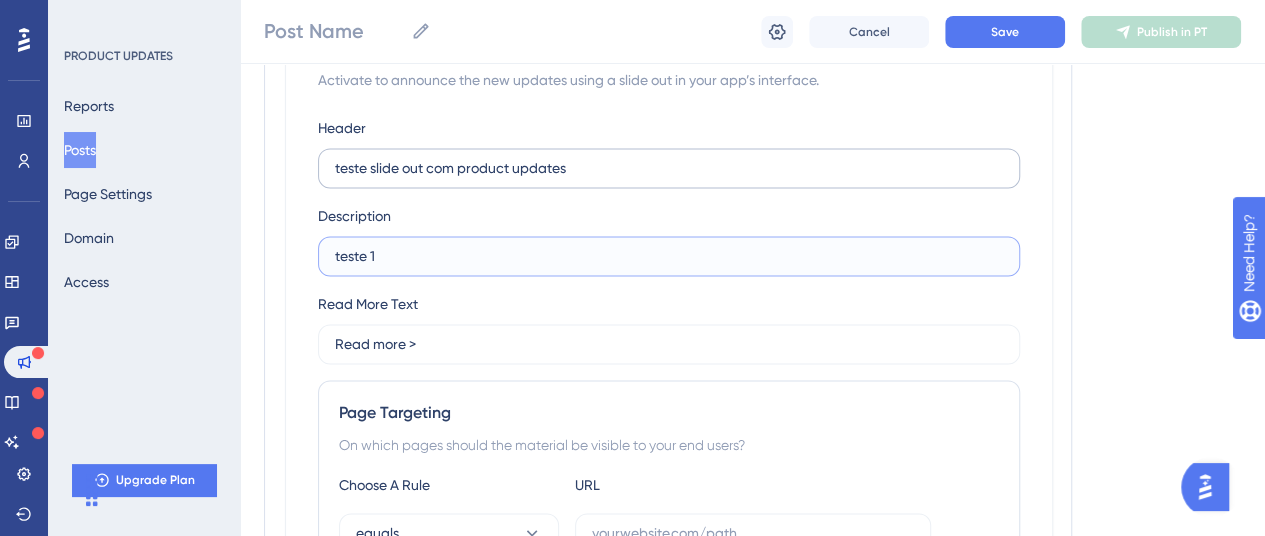 scroll, scrollTop: 1386, scrollLeft: 0, axis: vertical 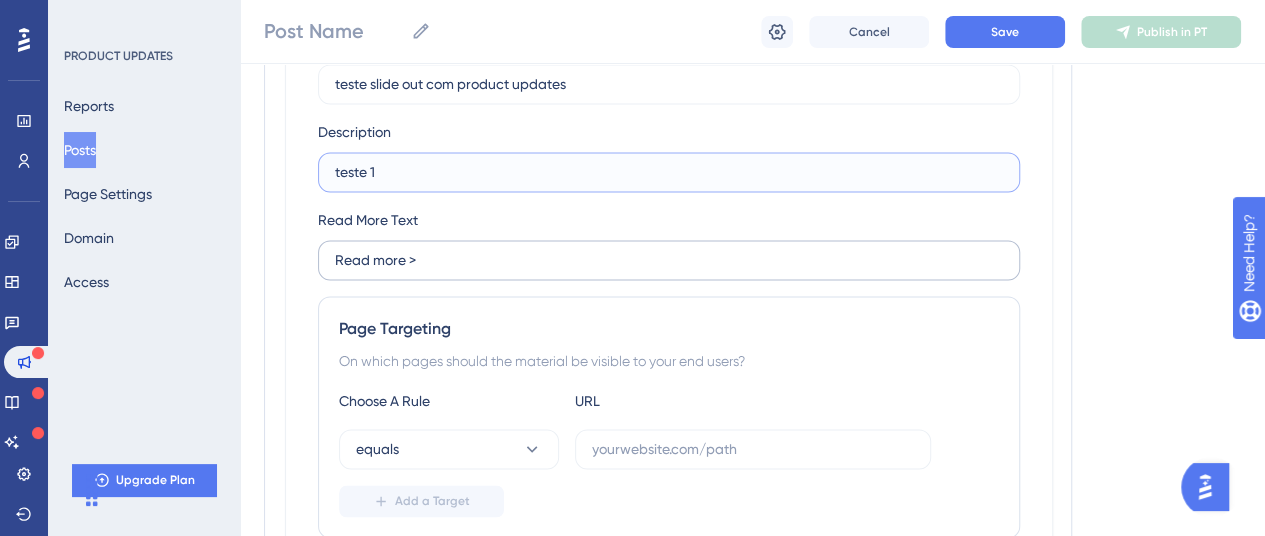 type on "teste 1" 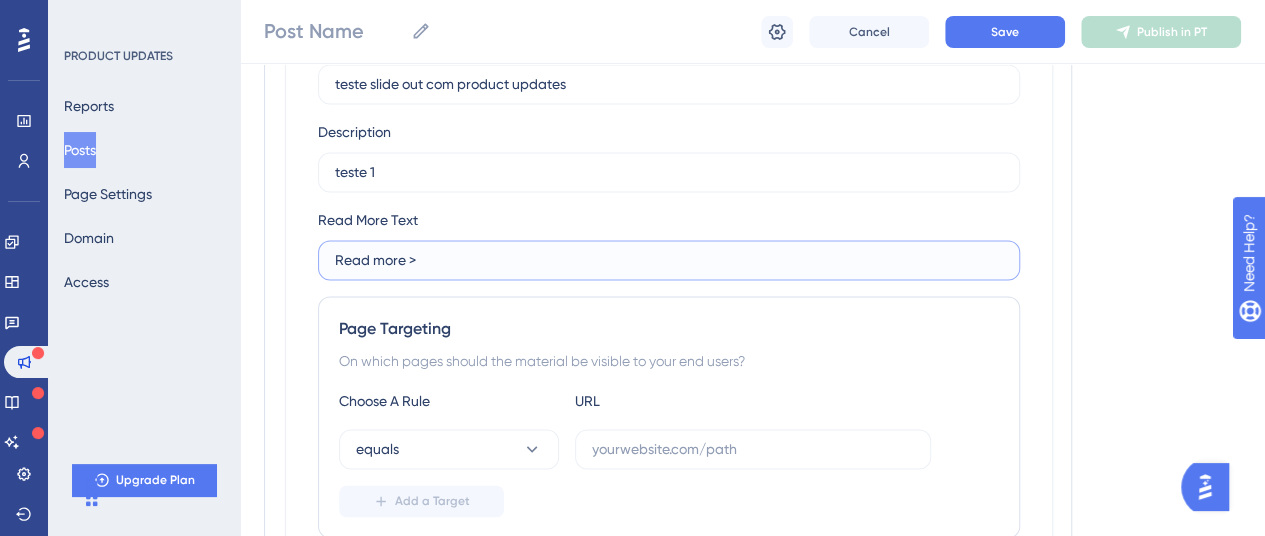 click on "Read more >" at bounding box center (669, 260) 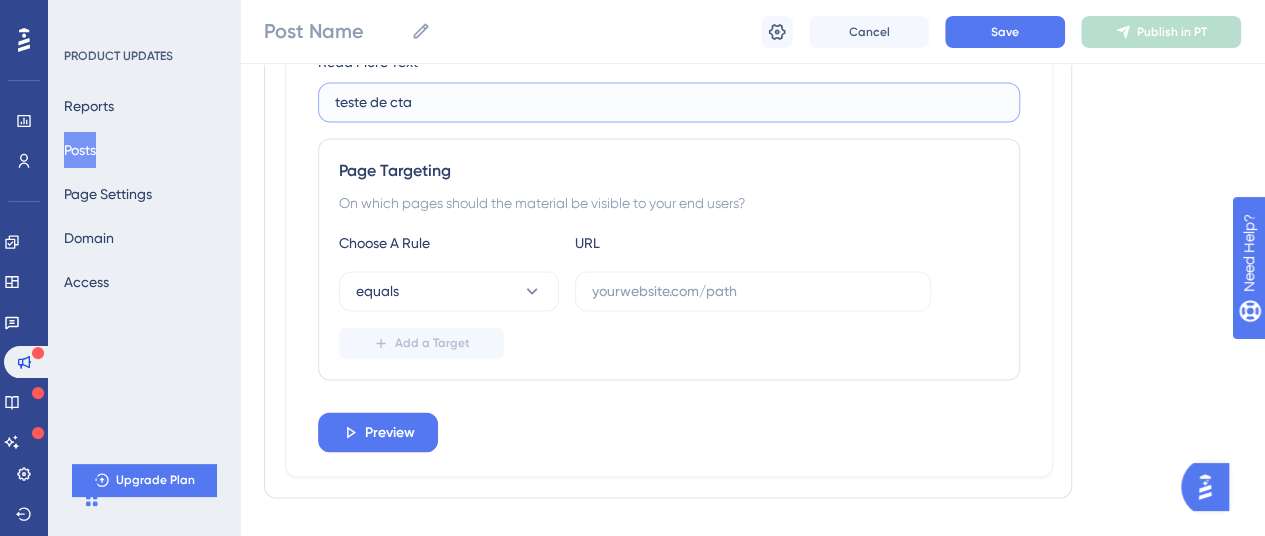 scroll, scrollTop: 1547, scrollLeft: 0, axis: vertical 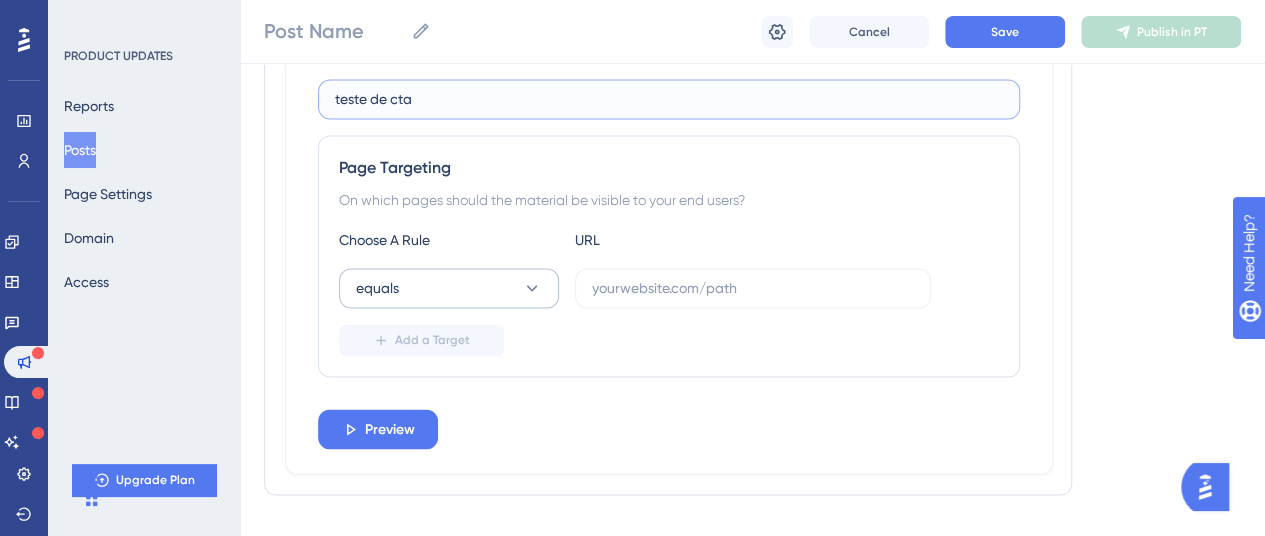 type on "teste de cta" 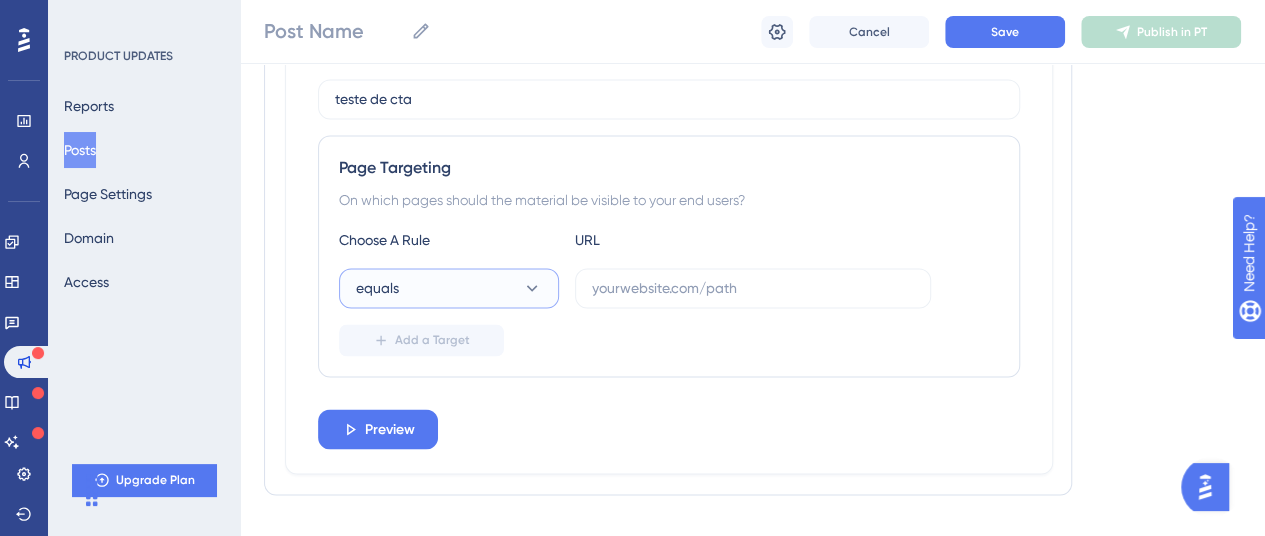 click on "equals" at bounding box center (449, 288) 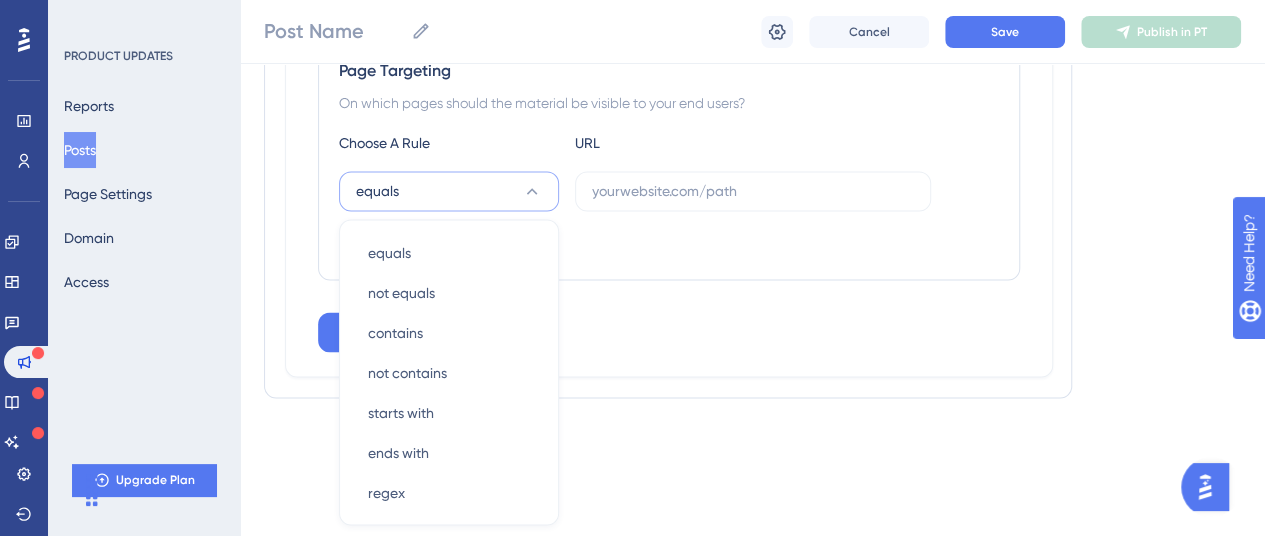 click on "Language Portuguese (Default) Upload Cover Image Suggested image width  808 px Teste post product updates Bold Italic Underline Bullet Point Heading 1 Heading 2 Heading 3 Normal Align Left Align Center Align Right Align Justify Text Color Insert Image Embed Video Hyperlink Emojis teste teste teste 😀 😐 😔 Boosters Resource Center Launcher Tooltip Activate to show new post notification on your Resource Center Launchers. Slide Out Activate to announce the new updates using a slide out in your app’s interface. Header teste slide out com product updates Description teste 1 Read More Text teste de cta Page Targeting
On which pages should the material be visible to your end users?
Choose A Rule URL equals equals equals not equals not equals contains contains not contains not contains starts with starts with ends with ends with regex regex Add a Target Preview" at bounding box center (752, -551) 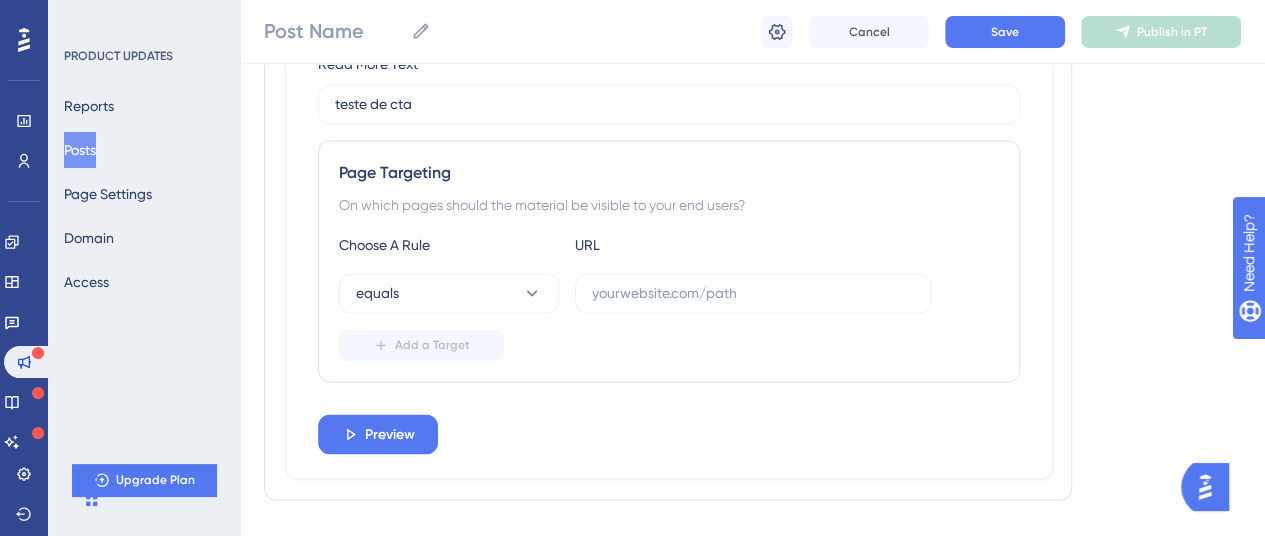 scroll, scrollTop: 1541, scrollLeft: 0, axis: vertical 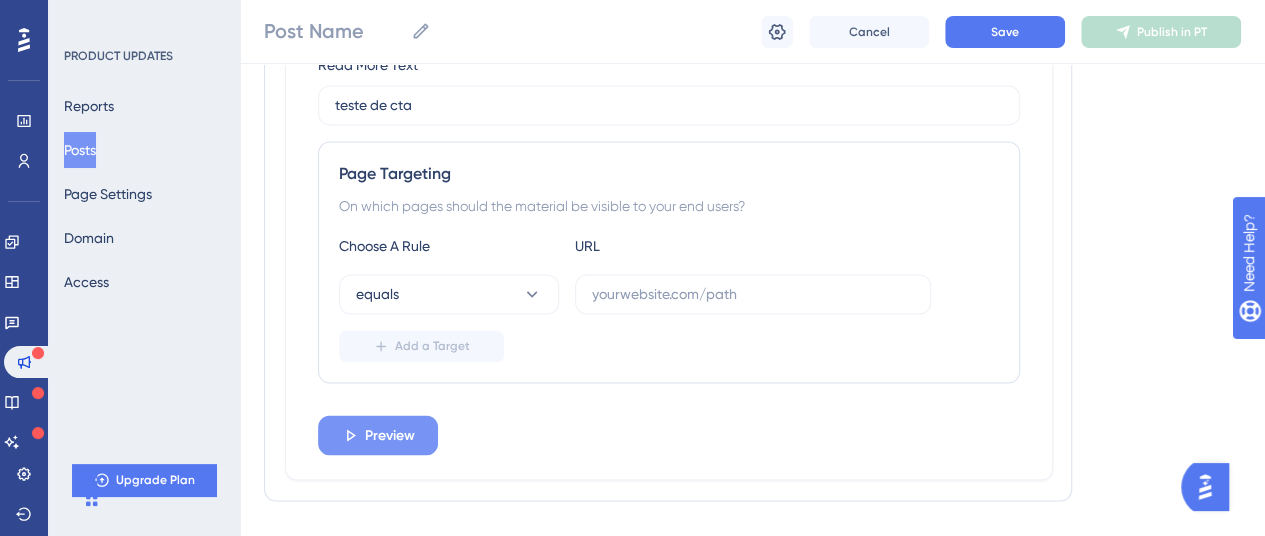 click on "Preview" at bounding box center (390, 435) 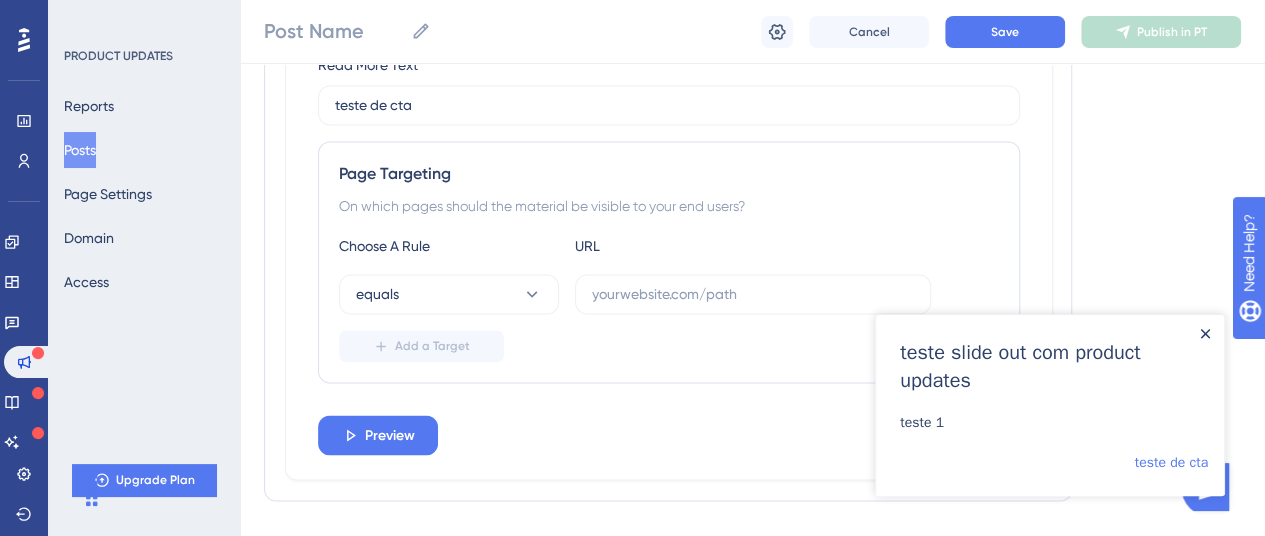 click 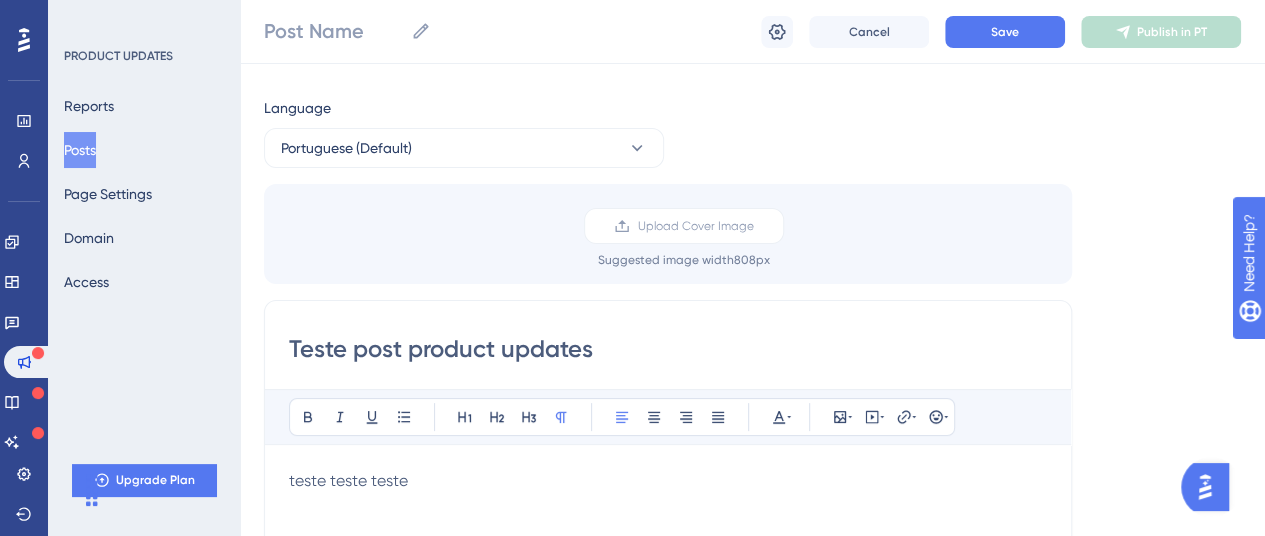 scroll, scrollTop: 0, scrollLeft: 0, axis: both 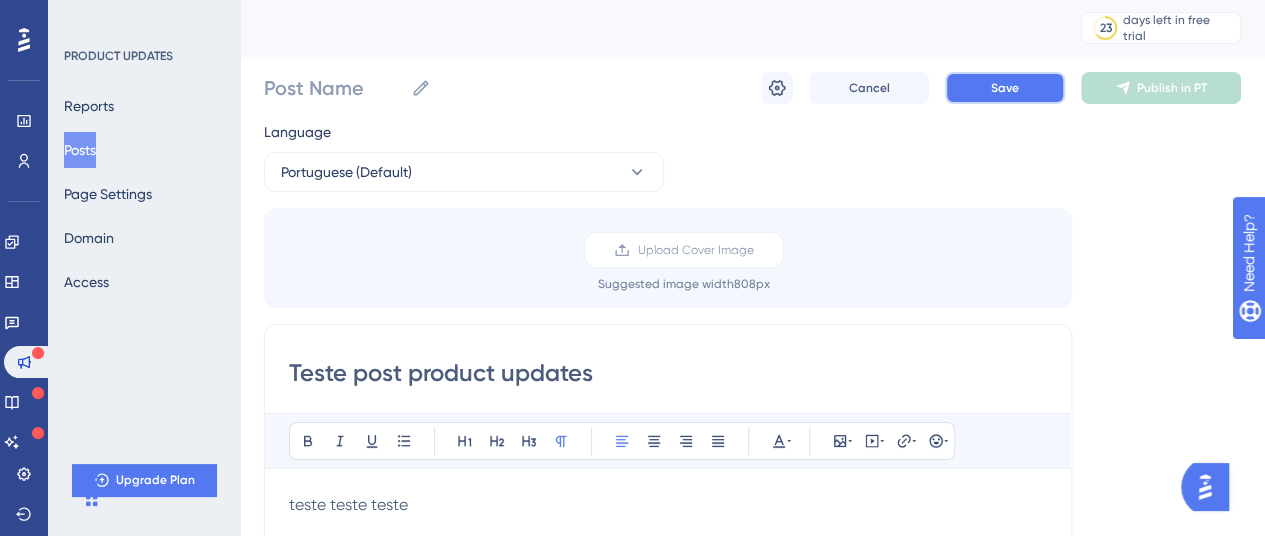 click on "Save" at bounding box center (1005, 88) 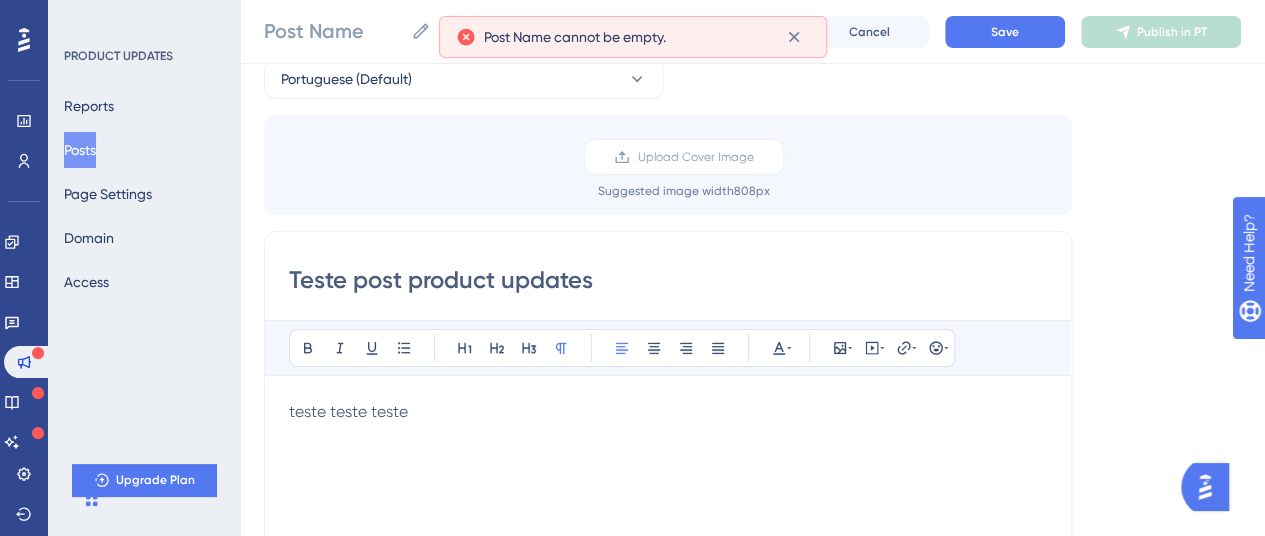 scroll, scrollTop: 0, scrollLeft: 0, axis: both 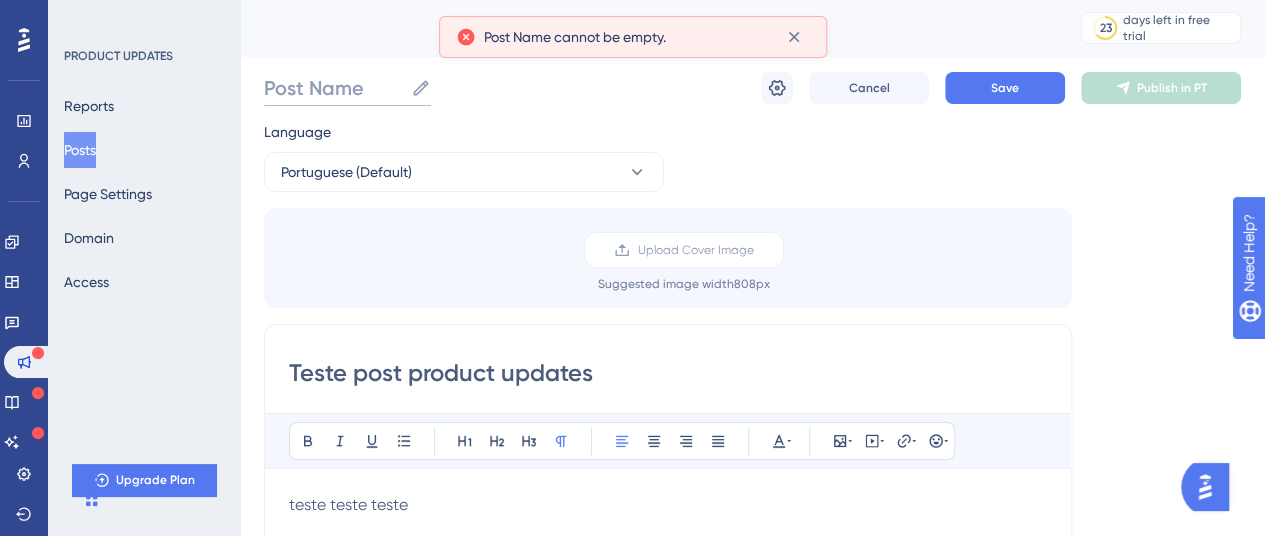 click on "Post Name" at bounding box center [333, 88] 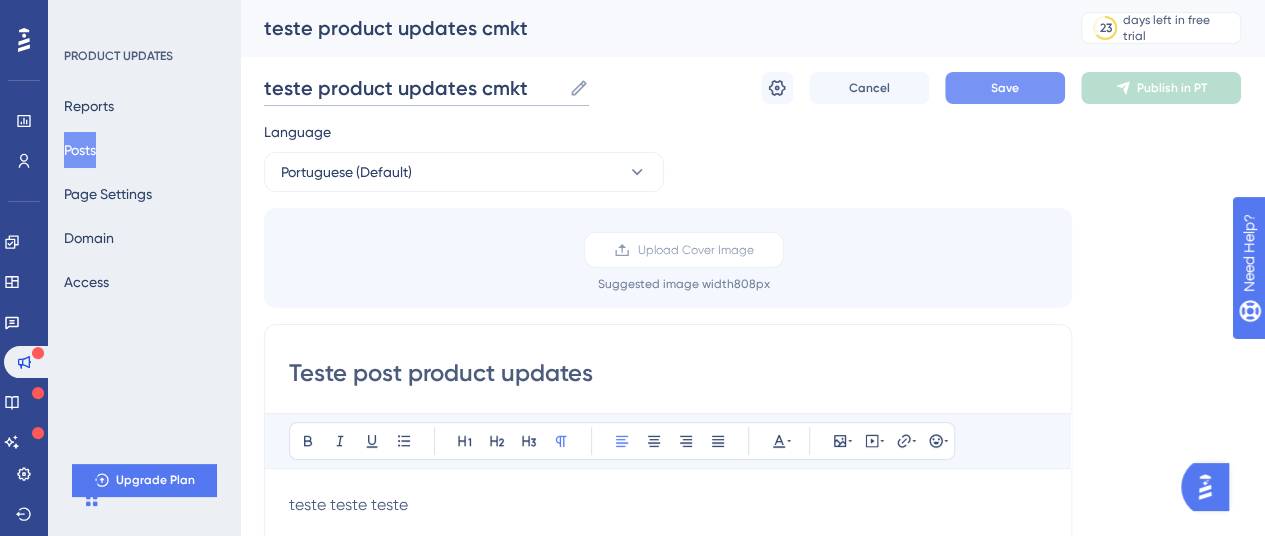 type on "teste product updates cmkt" 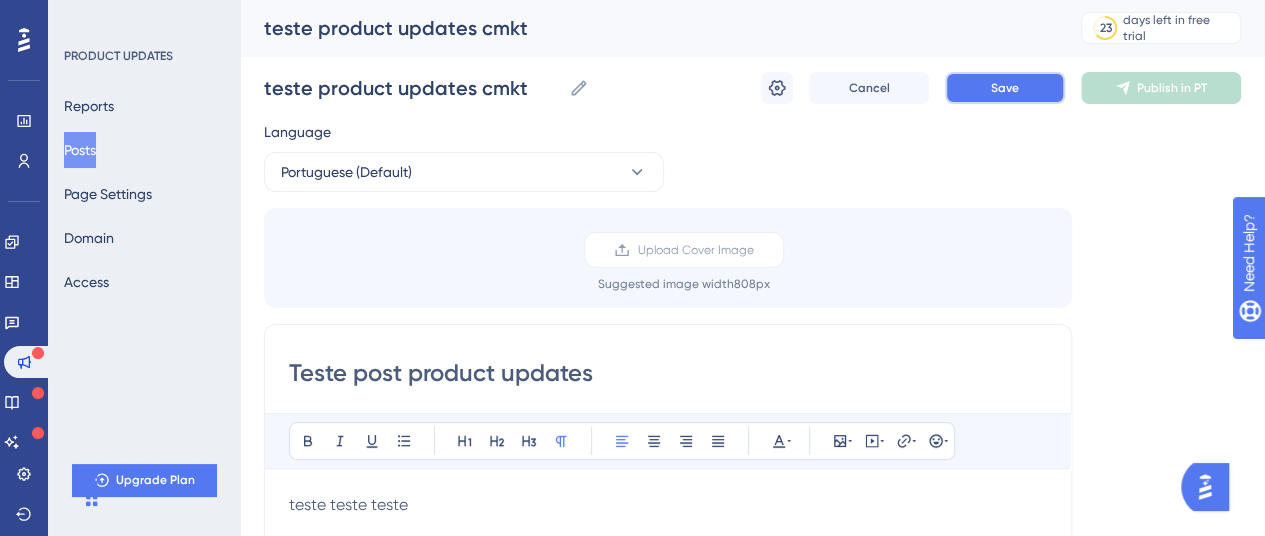 click on "Save" at bounding box center [1005, 88] 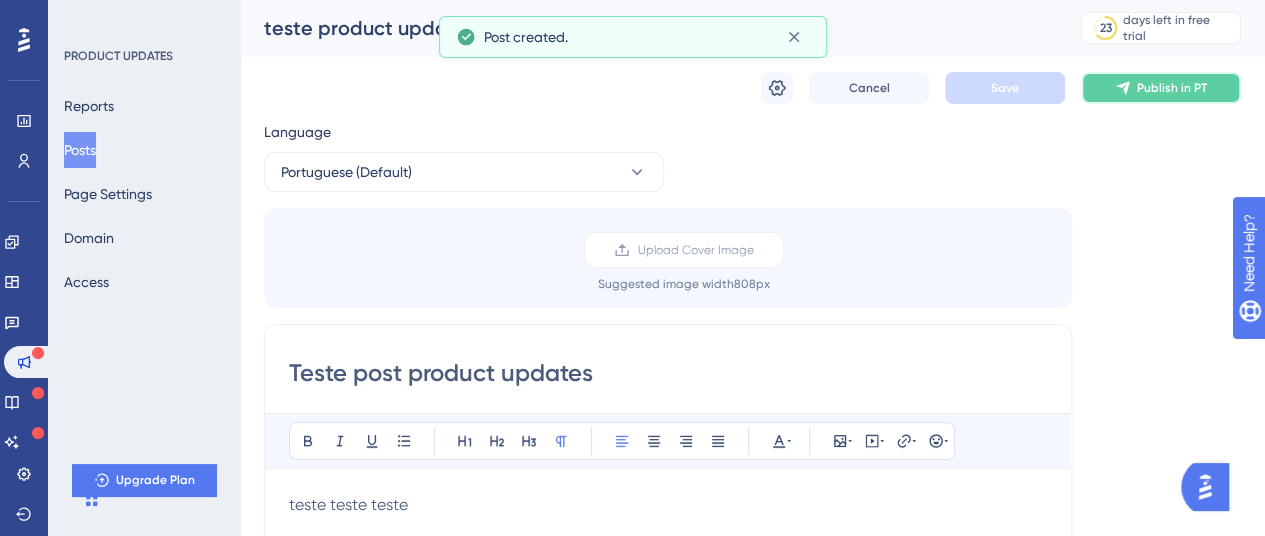 click on "Publish in PT" at bounding box center (1172, 88) 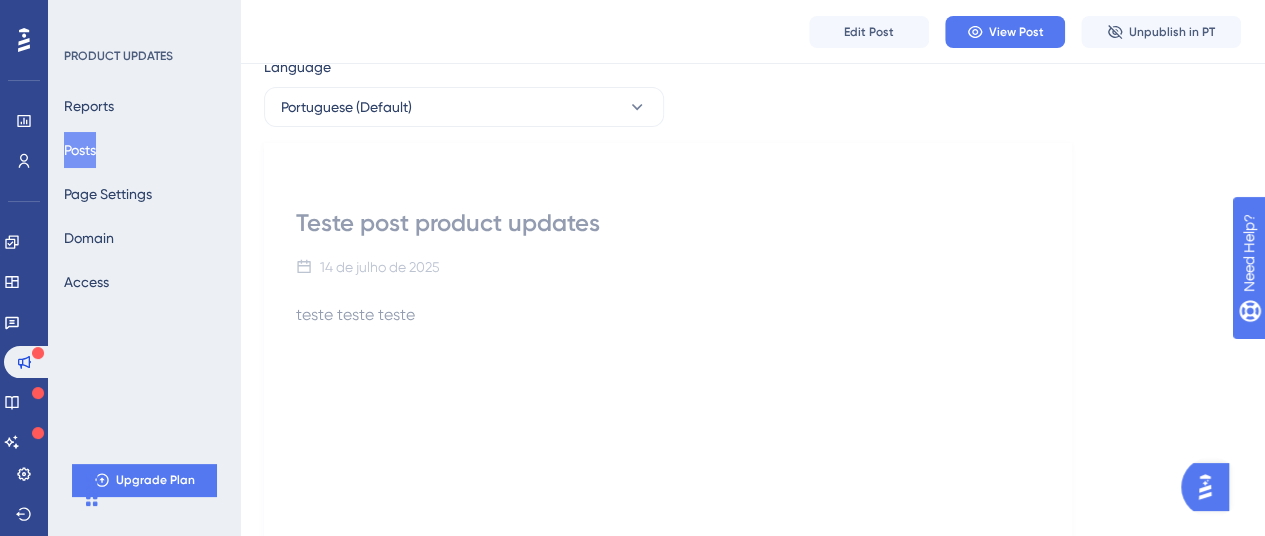 scroll, scrollTop: 0, scrollLeft: 0, axis: both 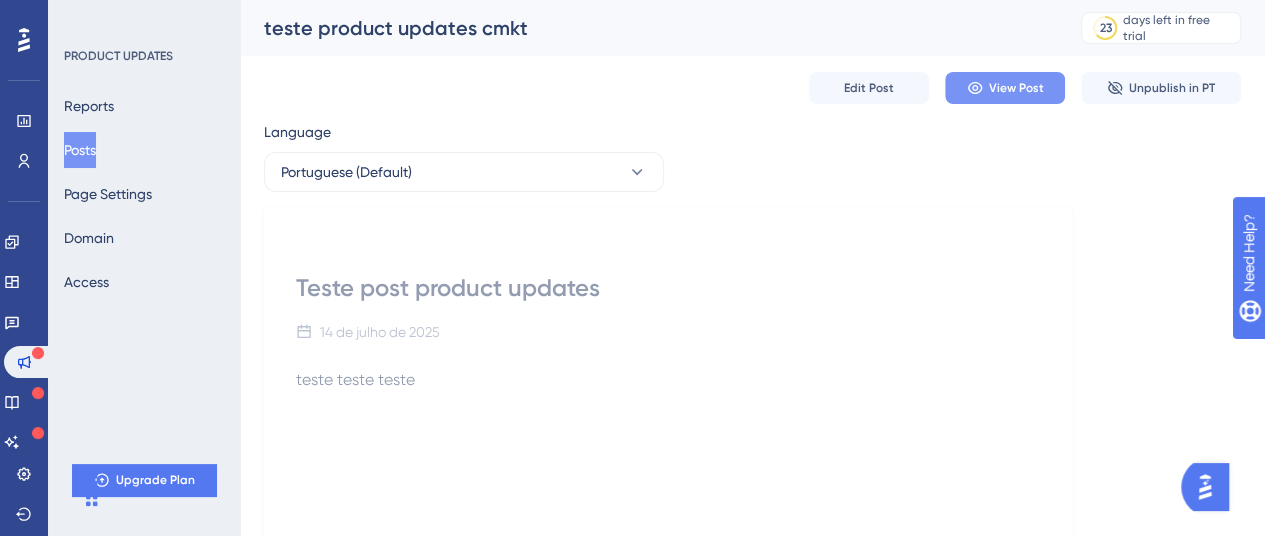 click on "View Post" at bounding box center [1016, 88] 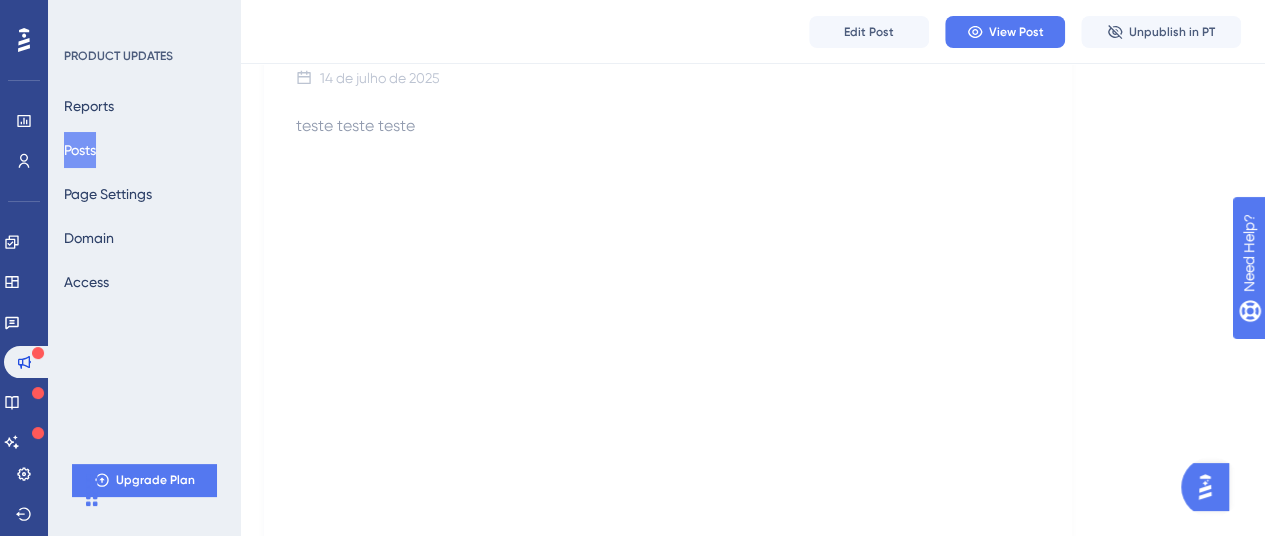 scroll, scrollTop: 0, scrollLeft: 0, axis: both 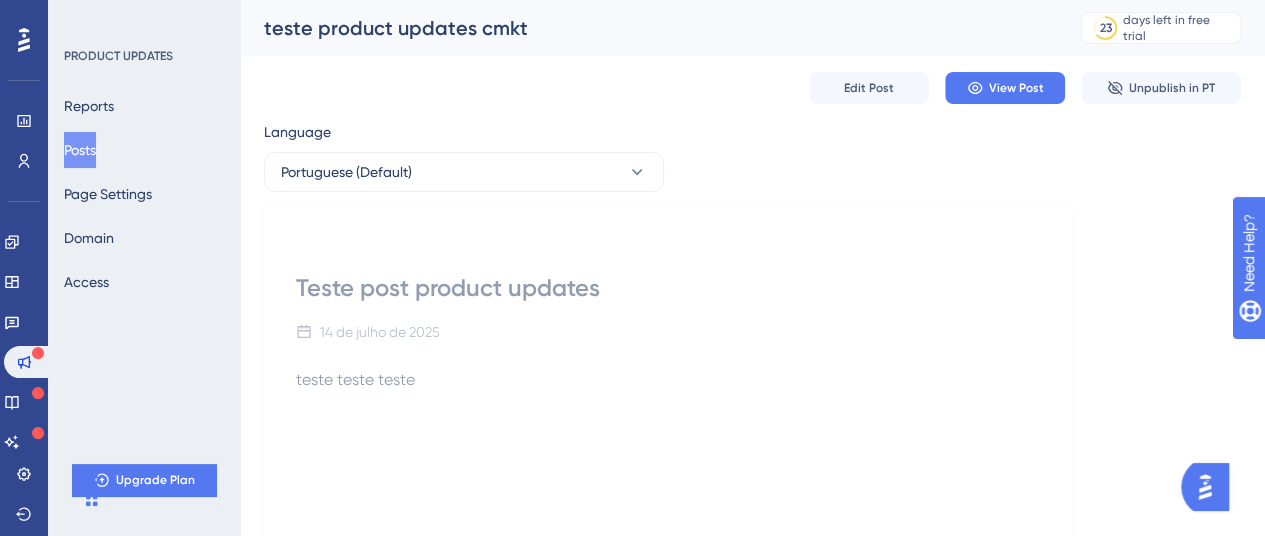 click on "Posts" at bounding box center (80, 150) 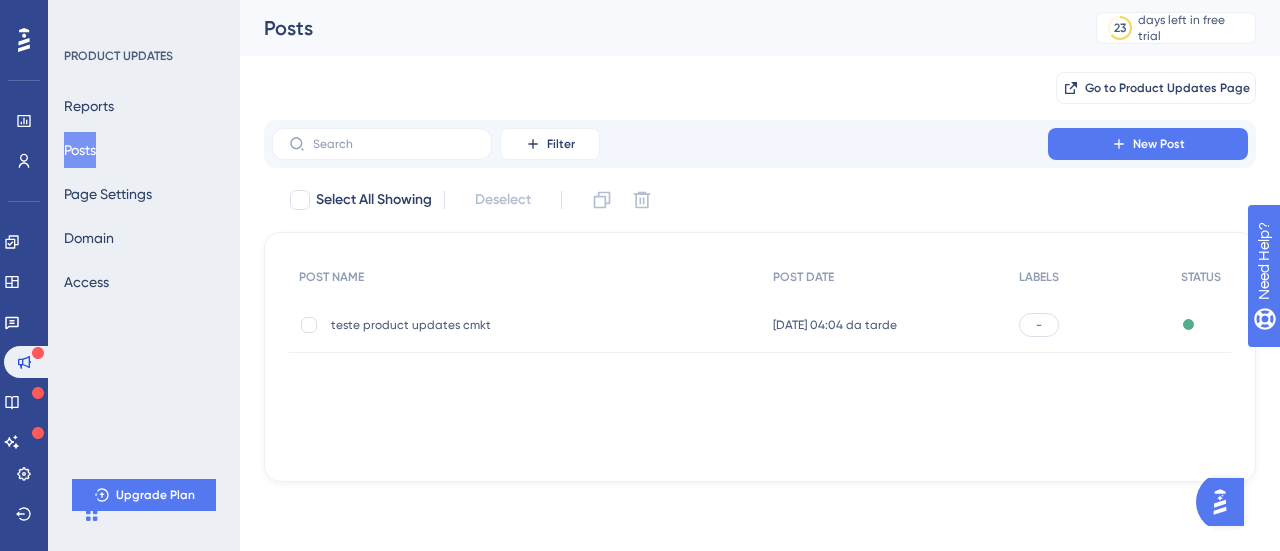 click on "teste product updates cmkt teste product updates cmkt" at bounding box center (491, 325) 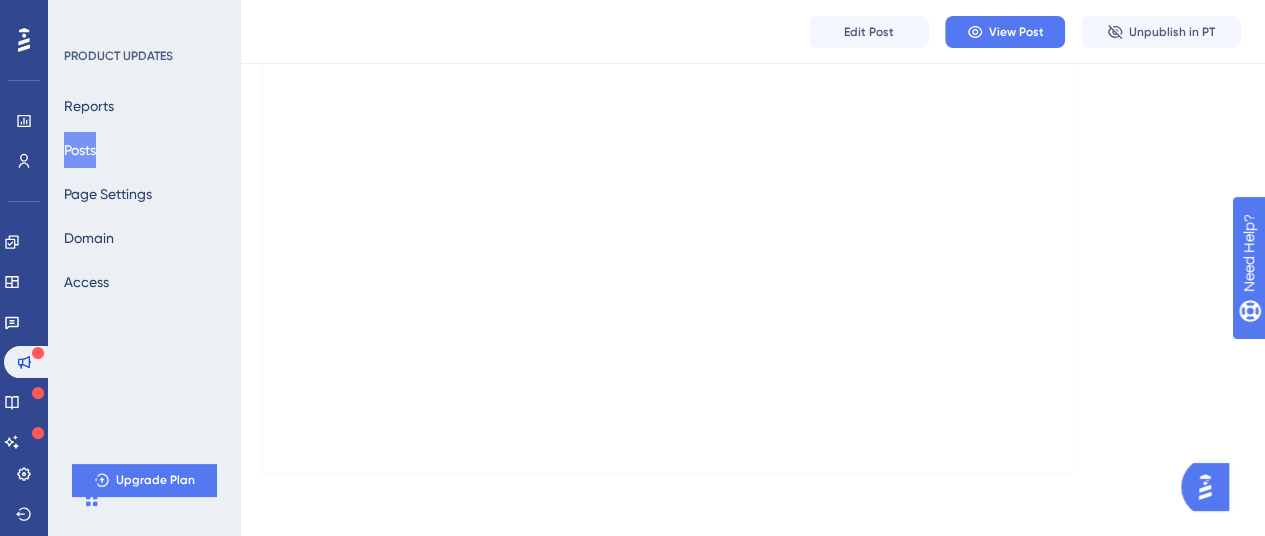 scroll, scrollTop: 0, scrollLeft: 0, axis: both 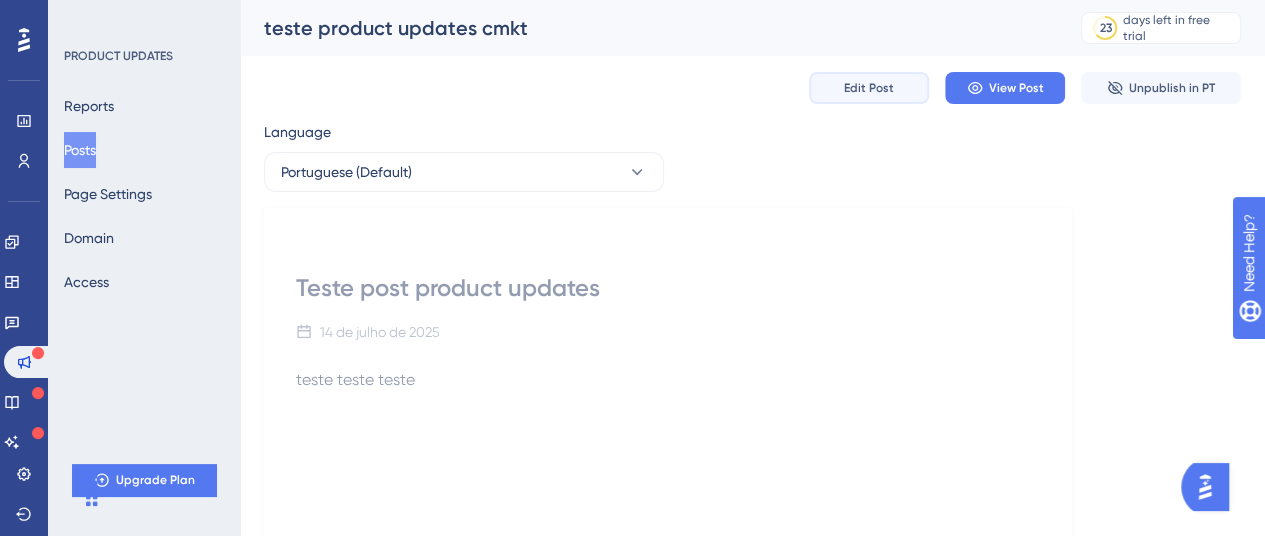 click on "Edit Post" at bounding box center (869, 88) 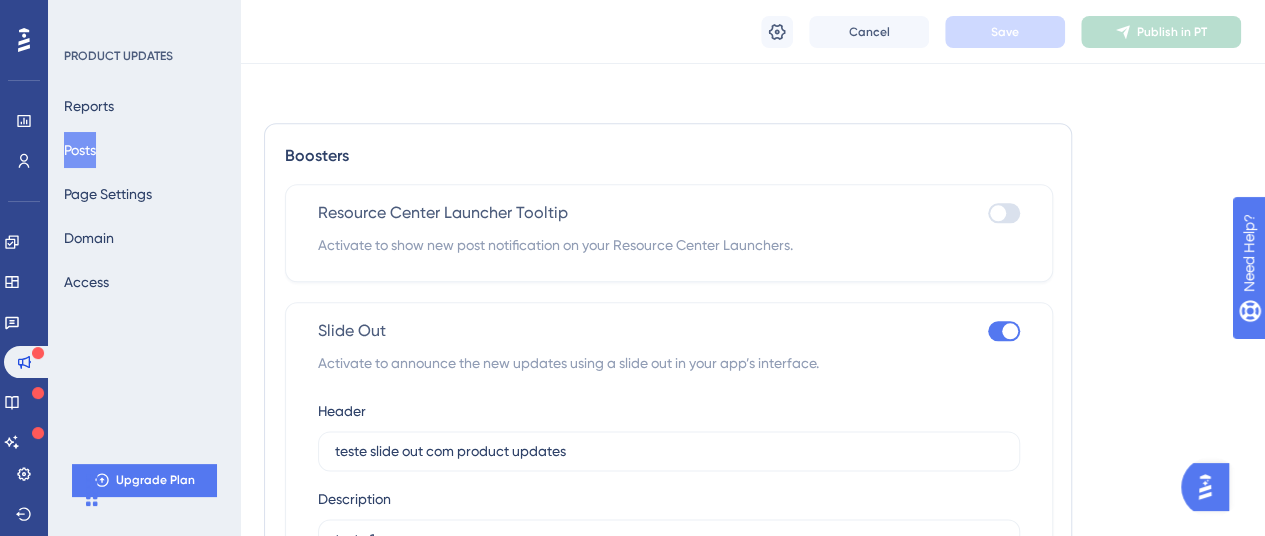 scroll, scrollTop: 1060, scrollLeft: 0, axis: vertical 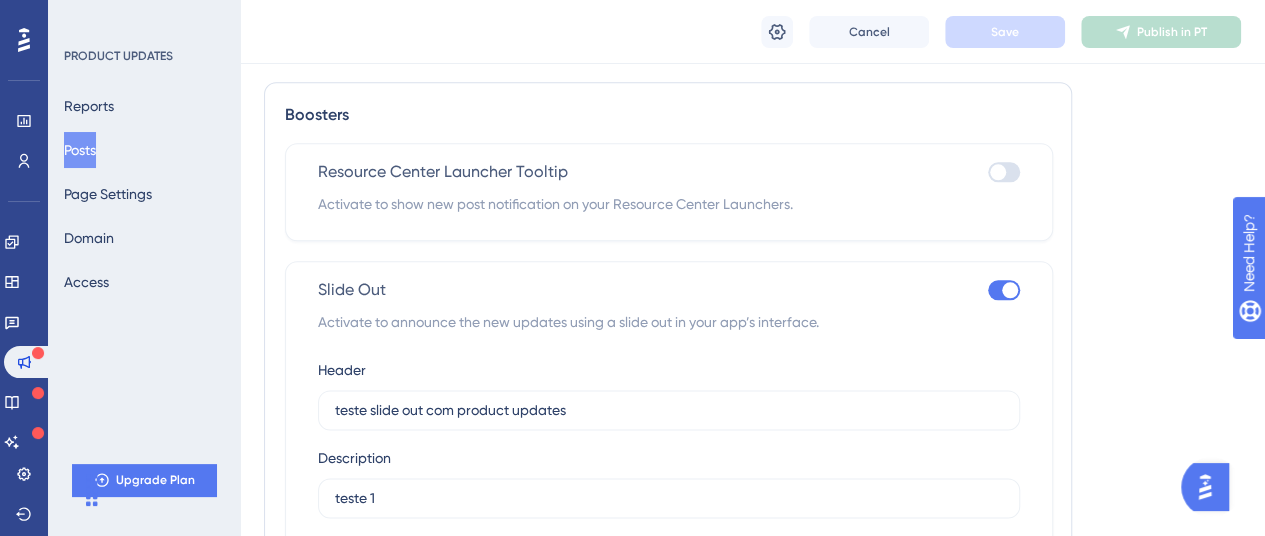 click at bounding box center (1205, 487) 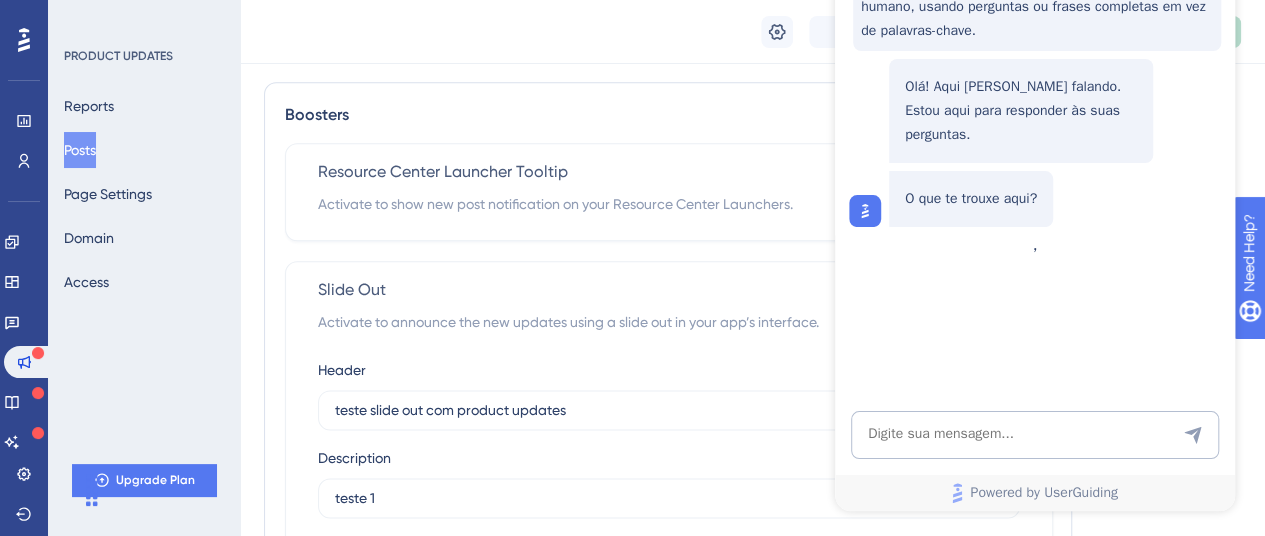 scroll, scrollTop: 0, scrollLeft: 0, axis: both 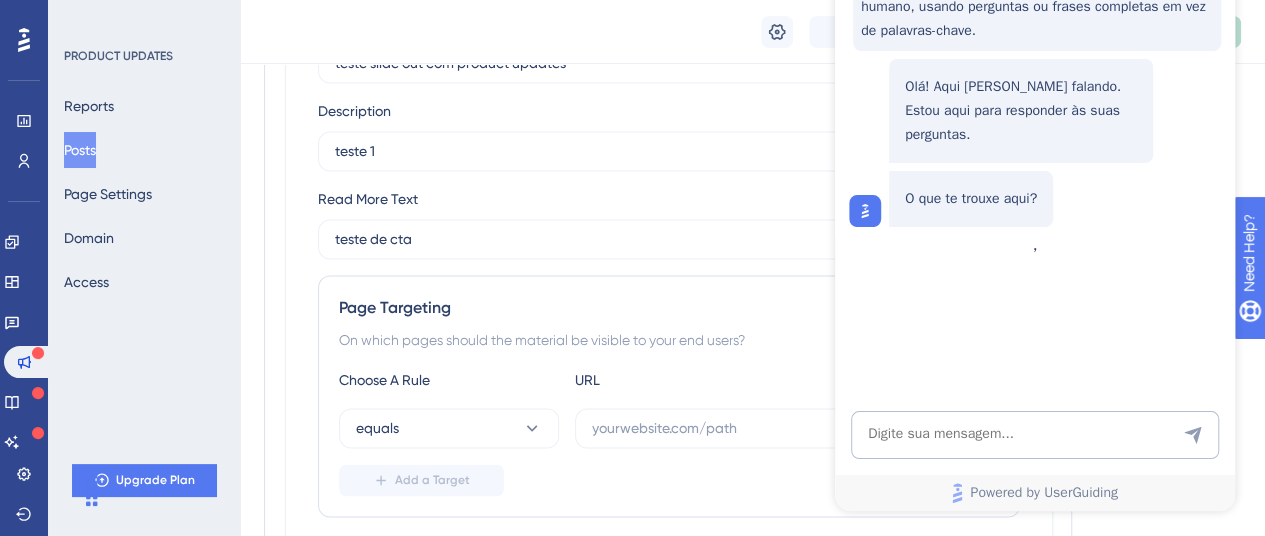 click on "Page Targeting
On which pages should the material be visible to your end users?
Choose A Rule URL equals Add a Target" at bounding box center [669, 396] 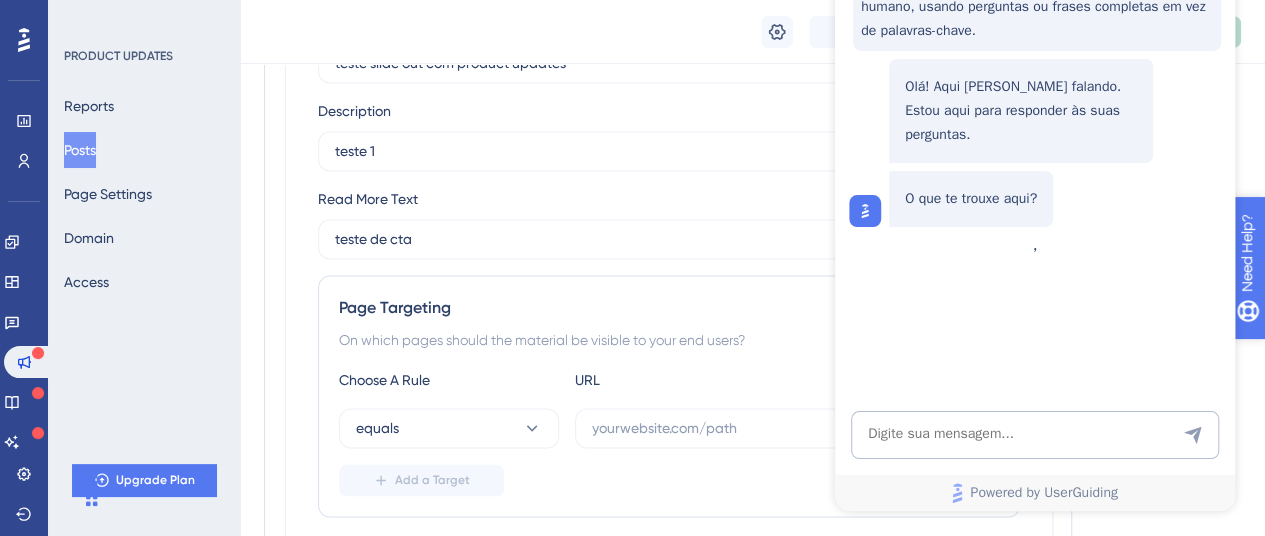 click on "Need Help?" at bounding box center (1317, 356) 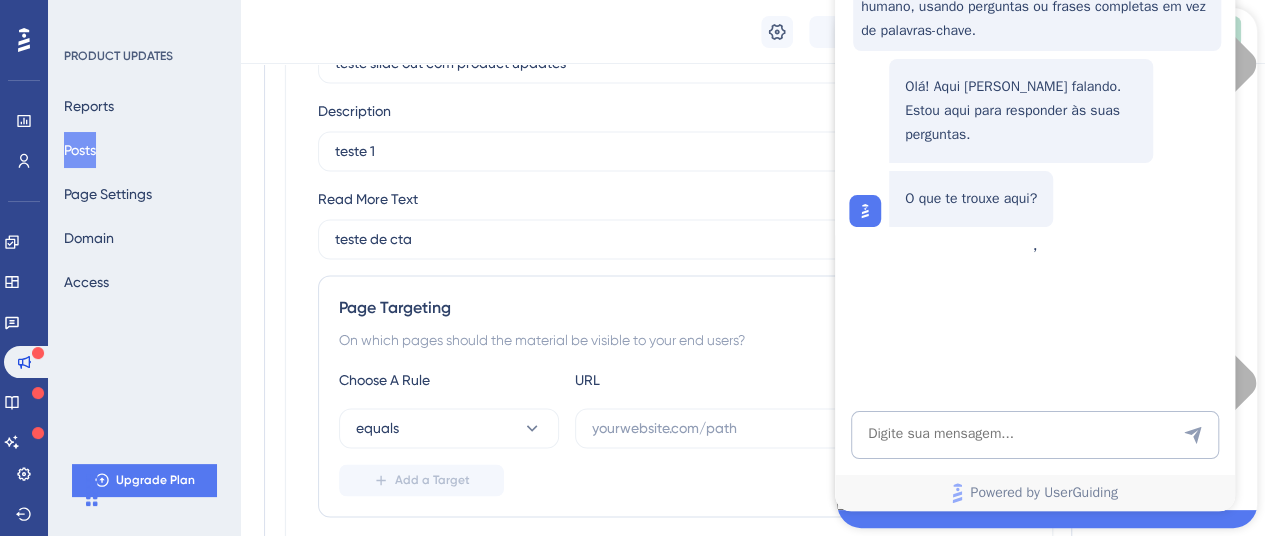 click at bounding box center (1047, 235) 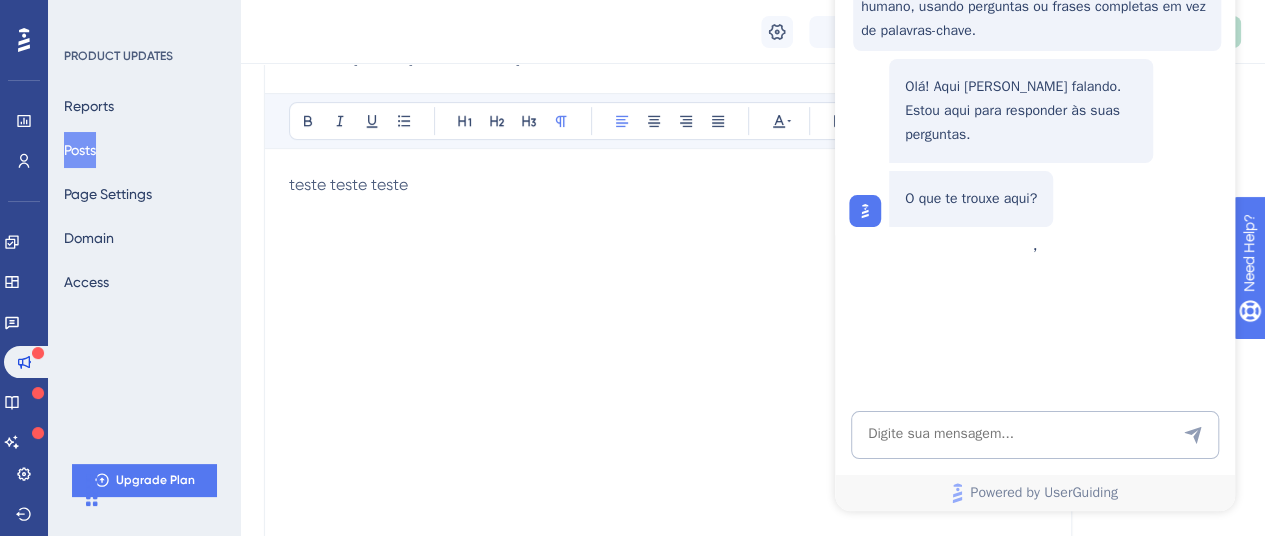 scroll, scrollTop: 0, scrollLeft: 0, axis: both 